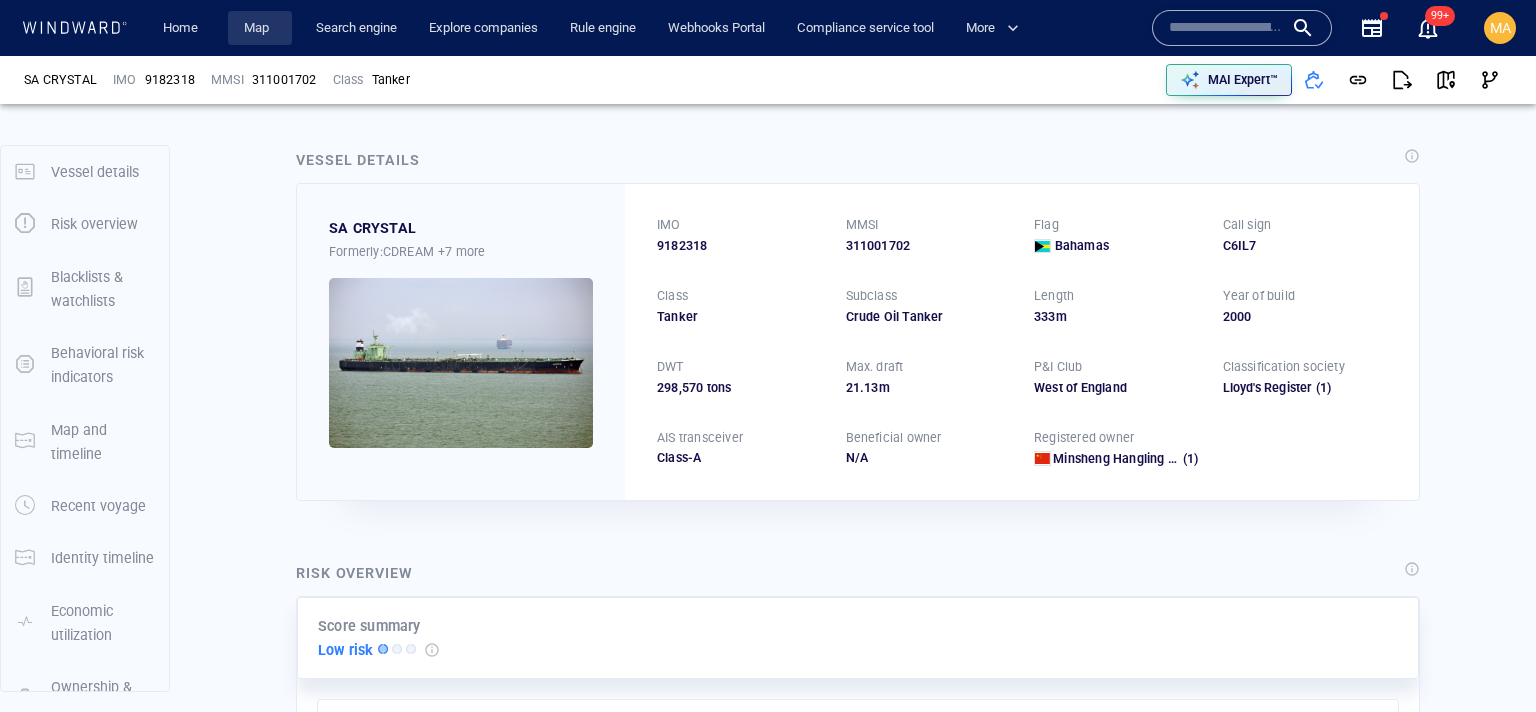 scroll, scrollTop: 0, scrollLeft: 0, axis: both 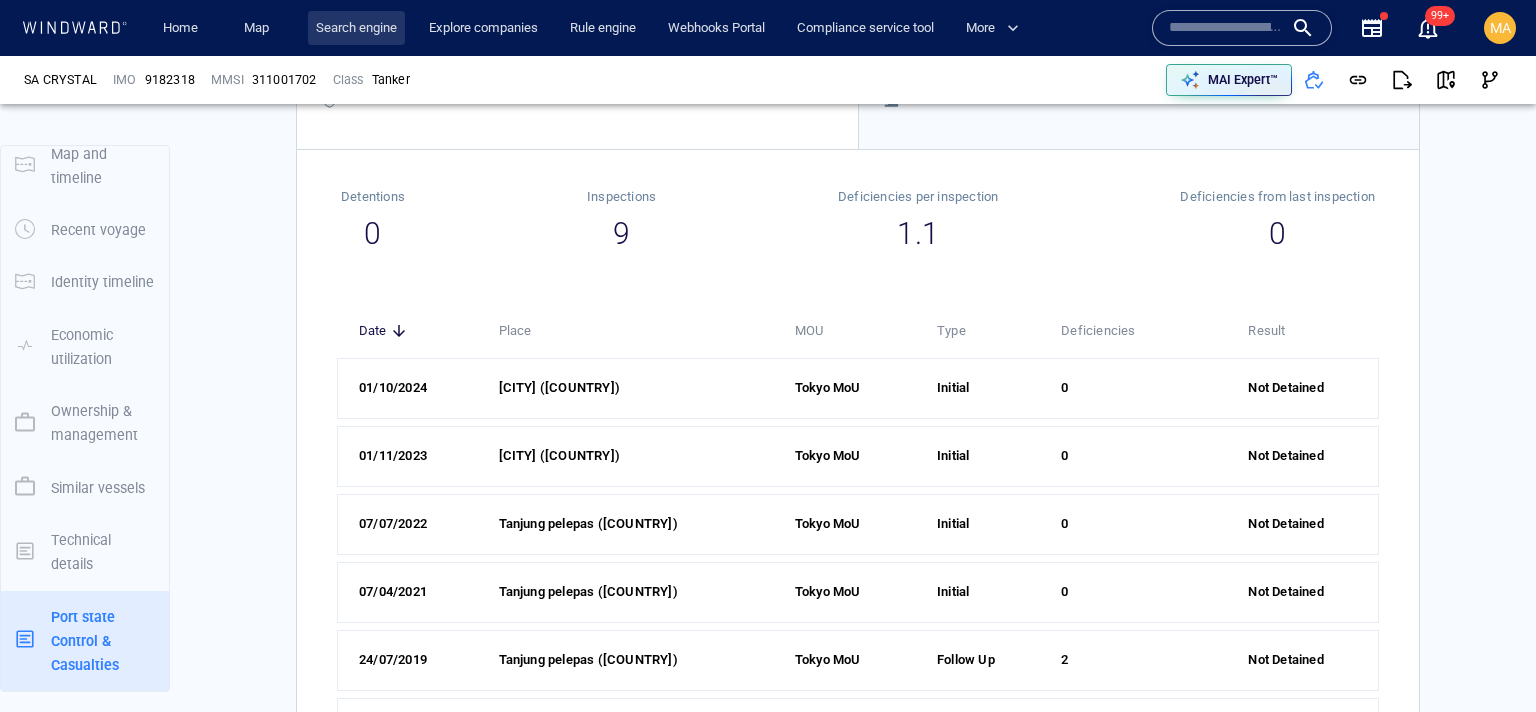 click on "Search engine" at bounding box center (356, 28) 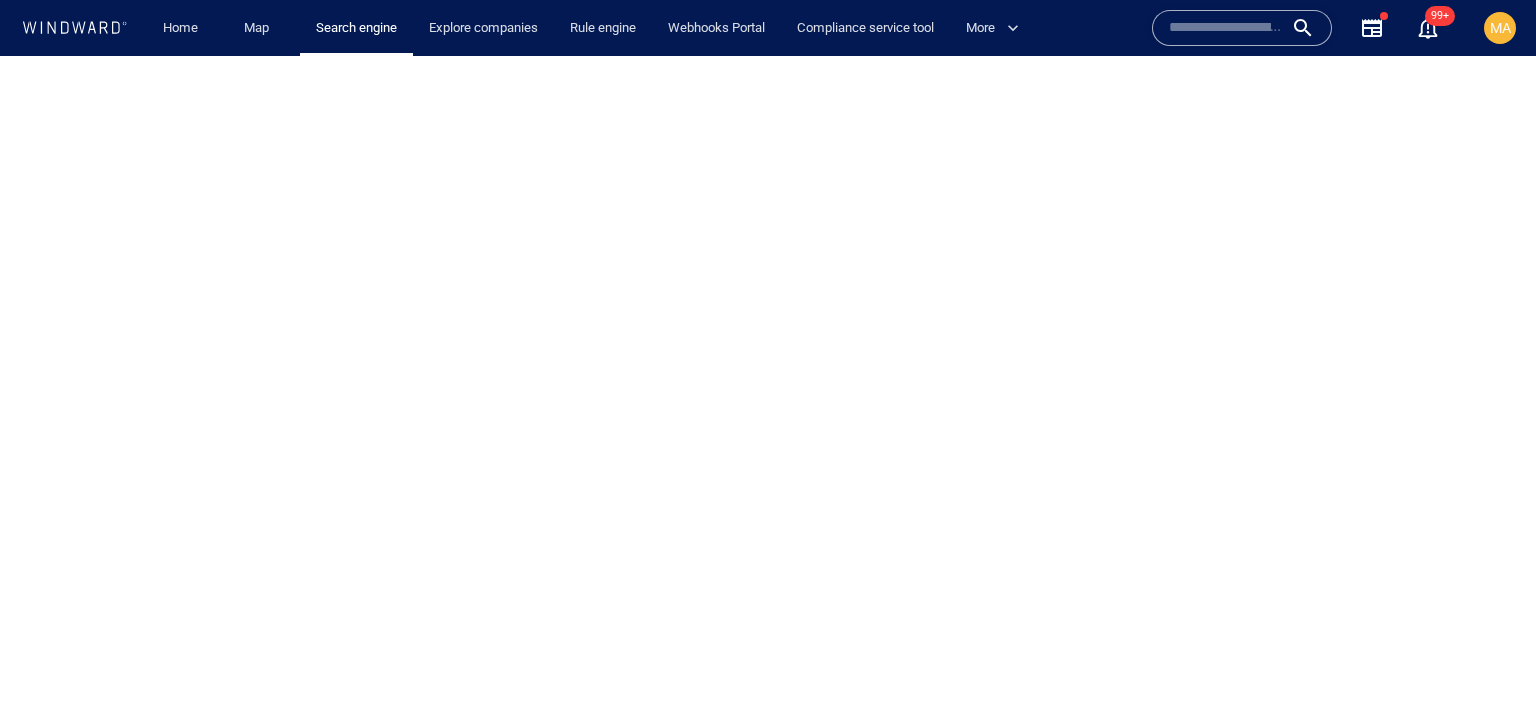 scroll, scrollTop: 0, scrollLeft: 0, axis: both 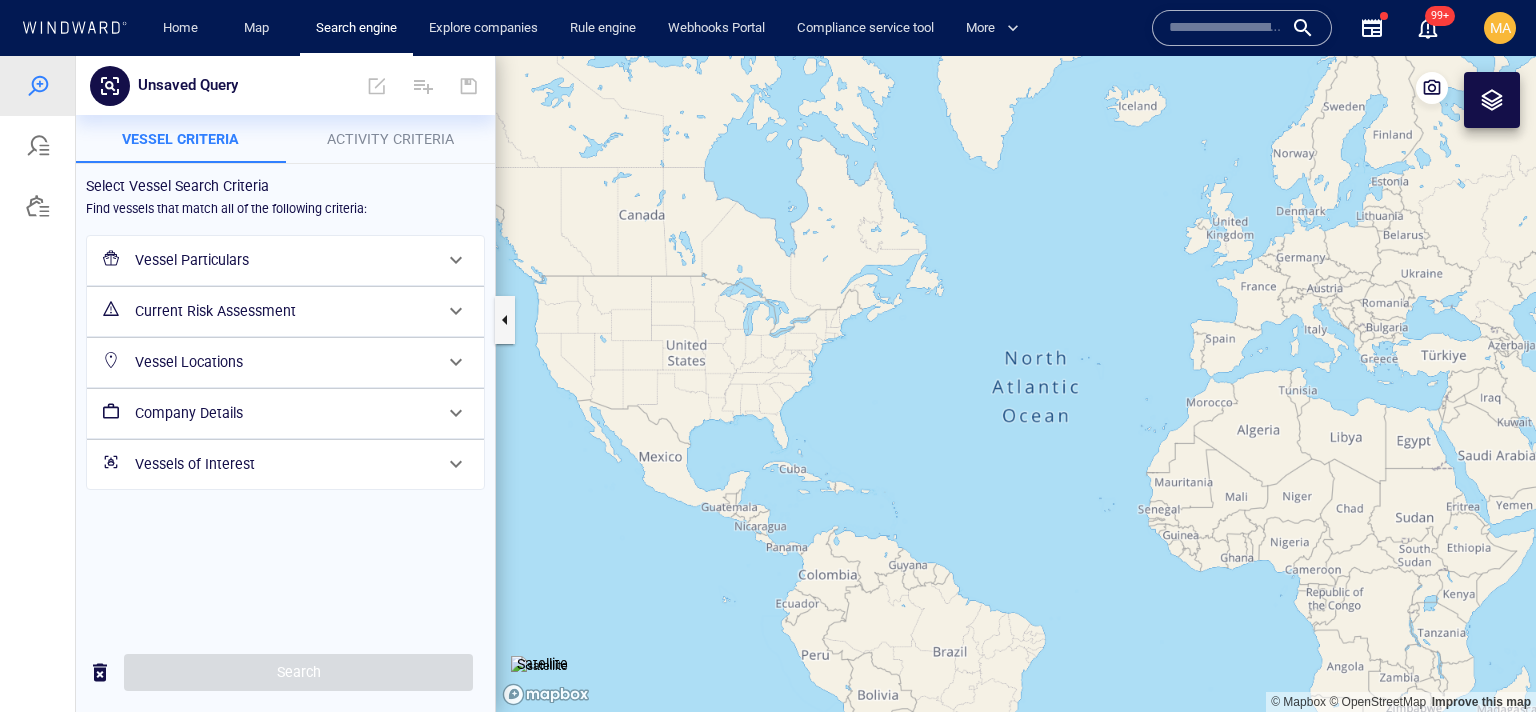 click on "Vessel Particulars" at bounding box center (283, 260) 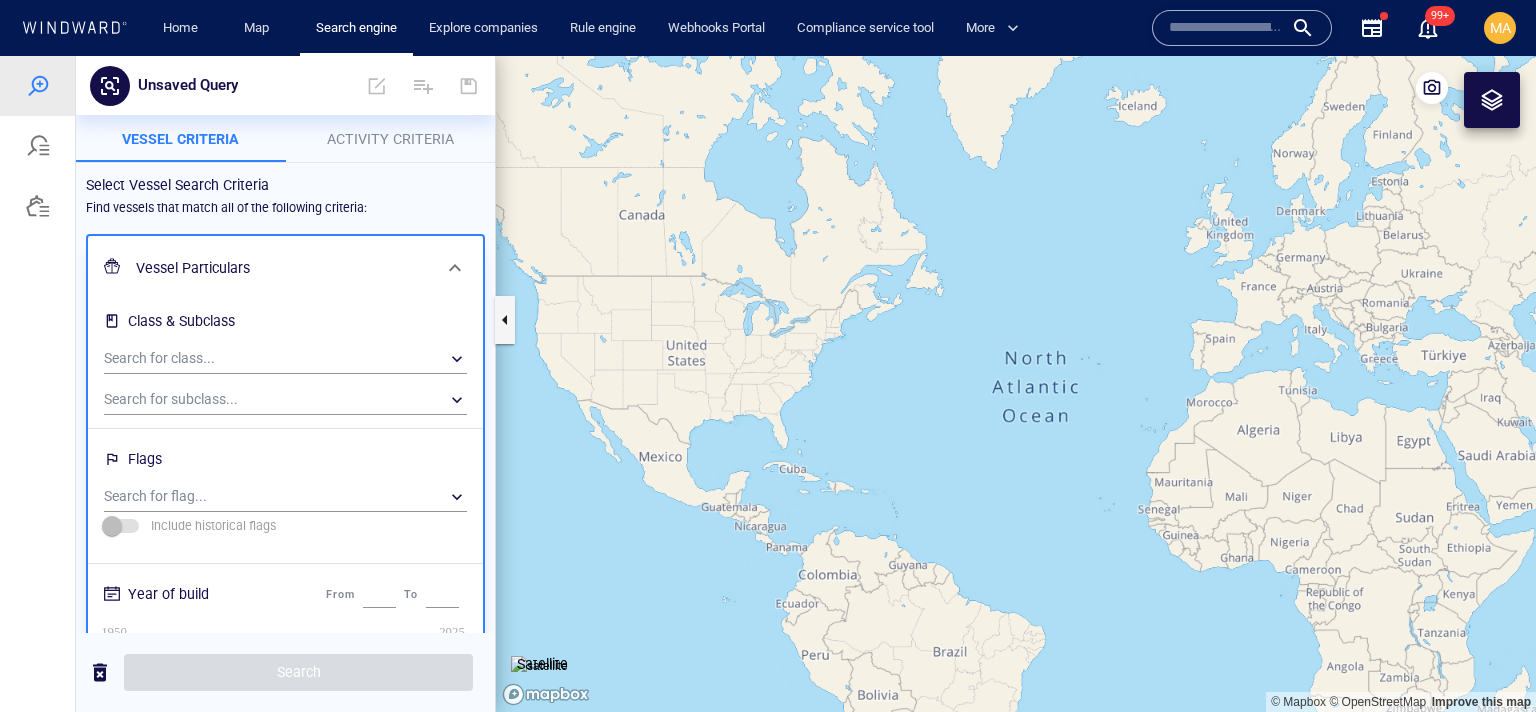 click on "Activity Criteria" at bounding box center [390, 139] 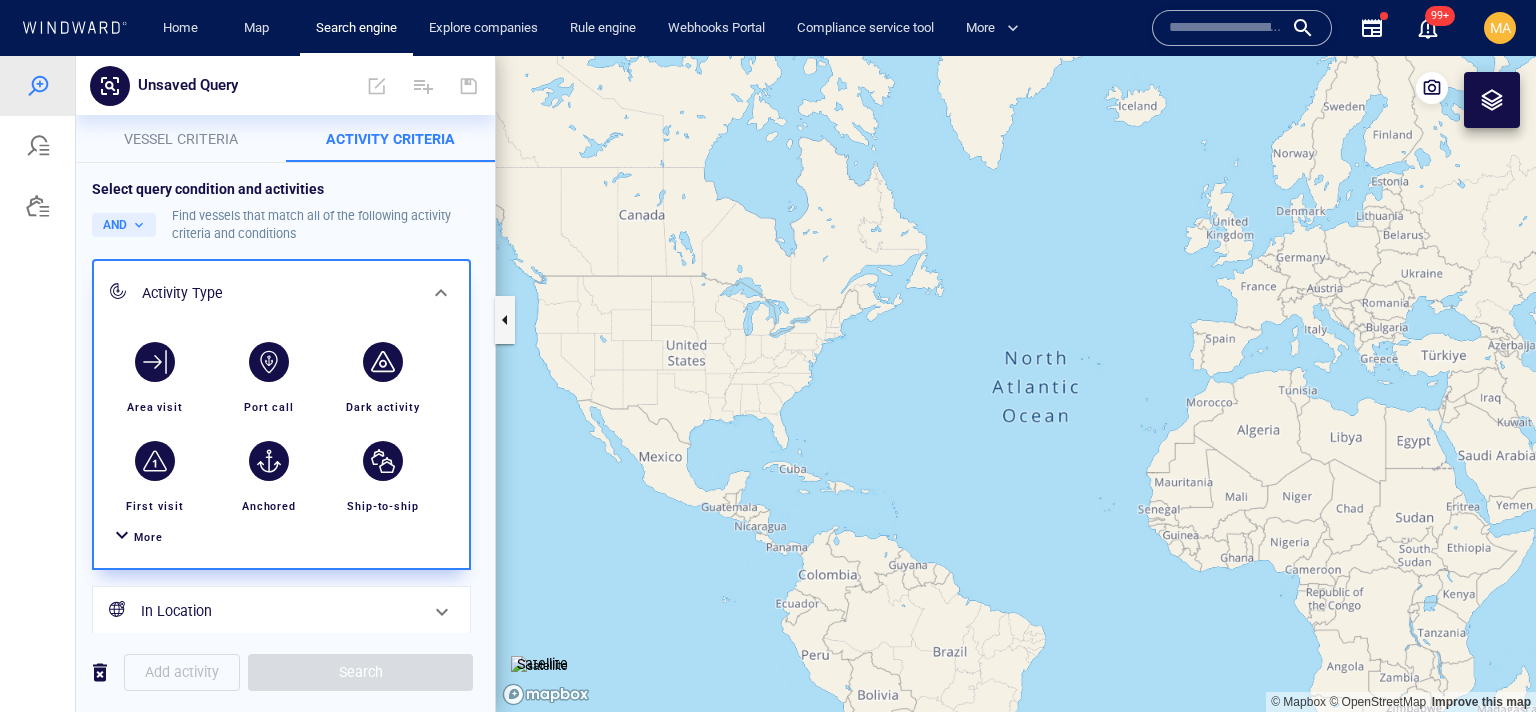 click at bounding box center (269, 362) 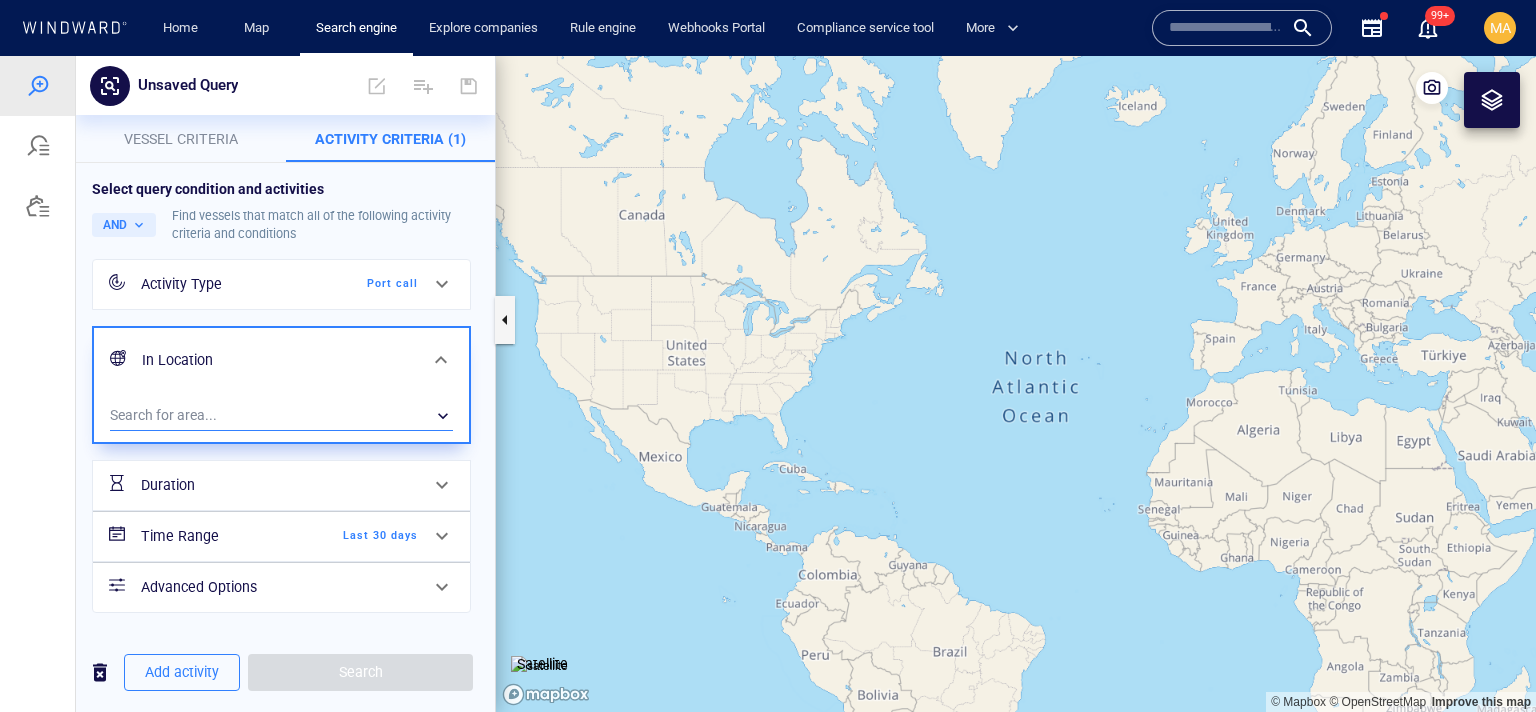 click on "​" at bounding box center (281, 416) 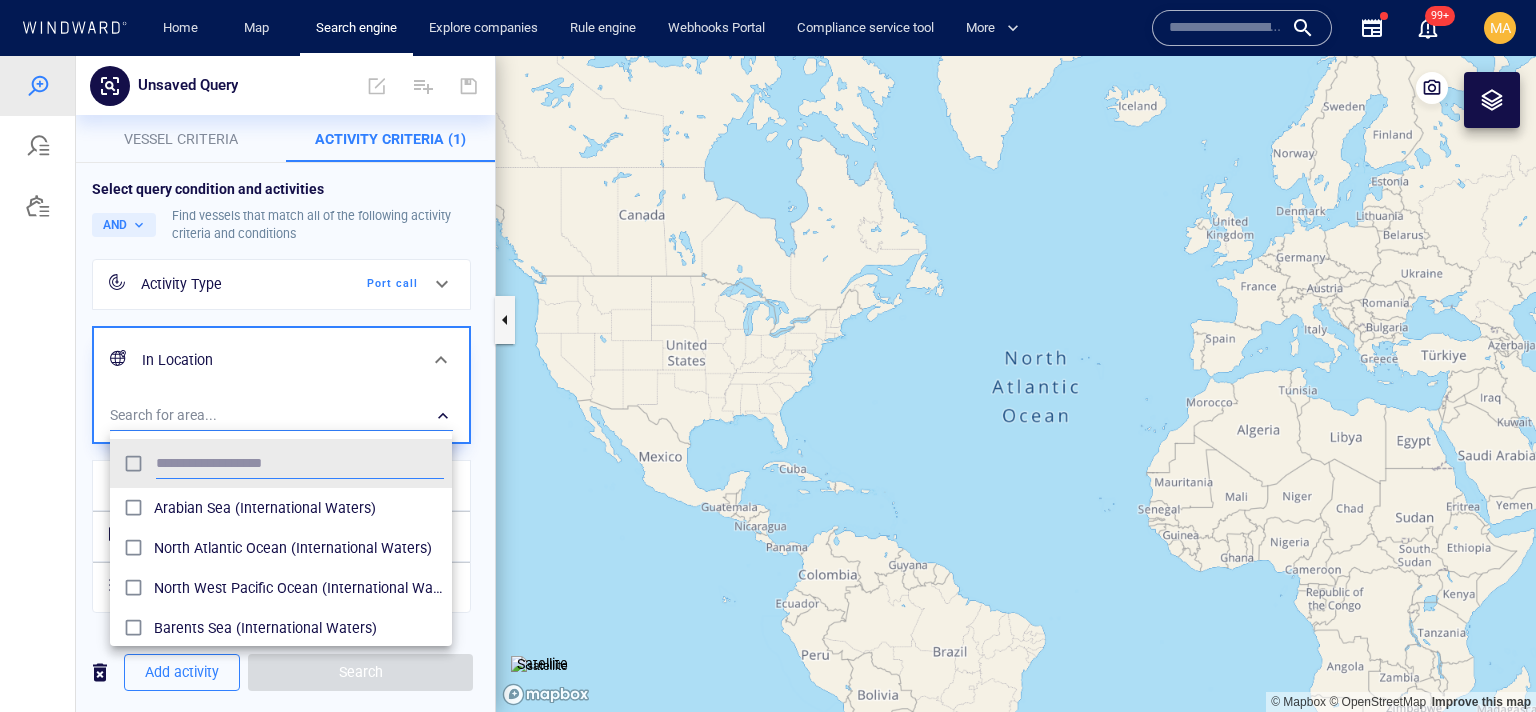 scroll, scrollTop: 0, scrollLeft: 0, axis: both 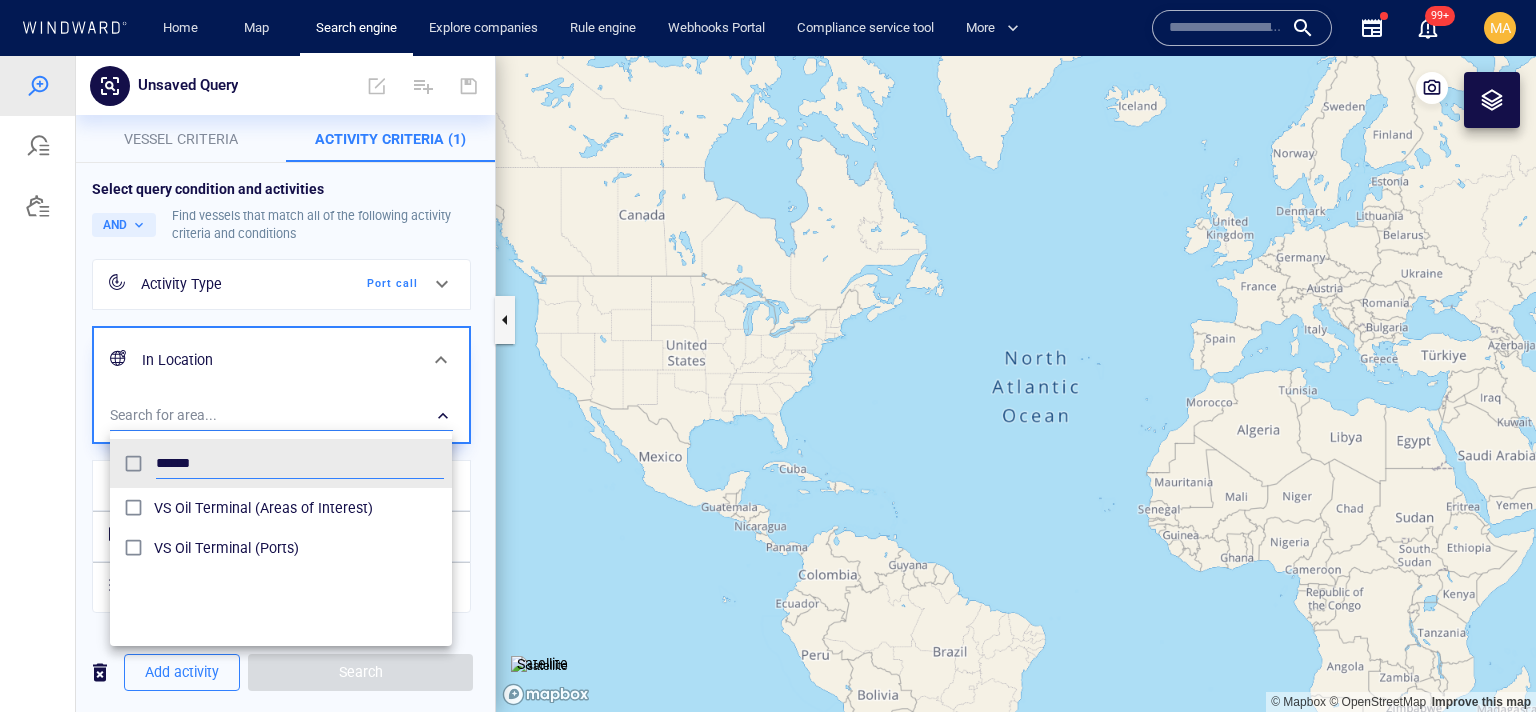 type on "******" 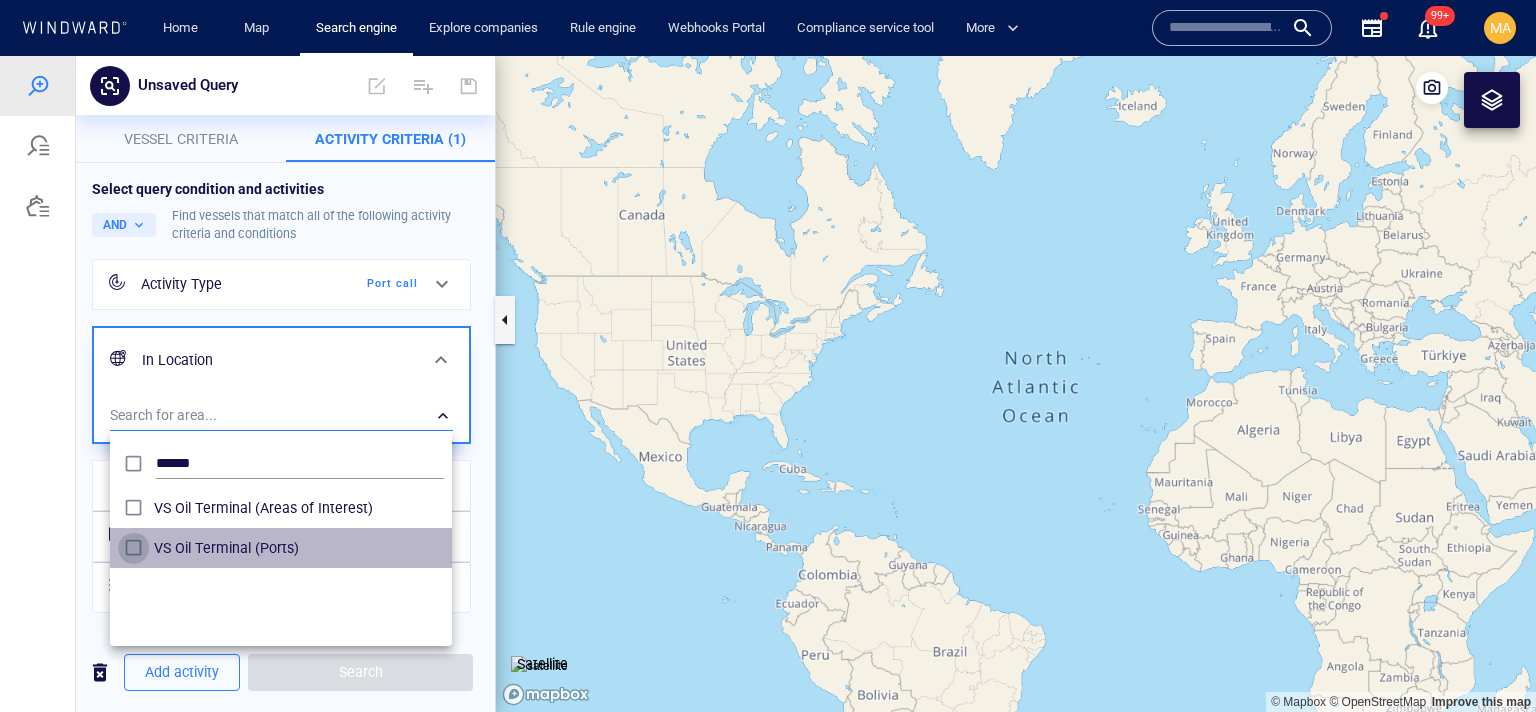 click at bounding box center [136, 548] 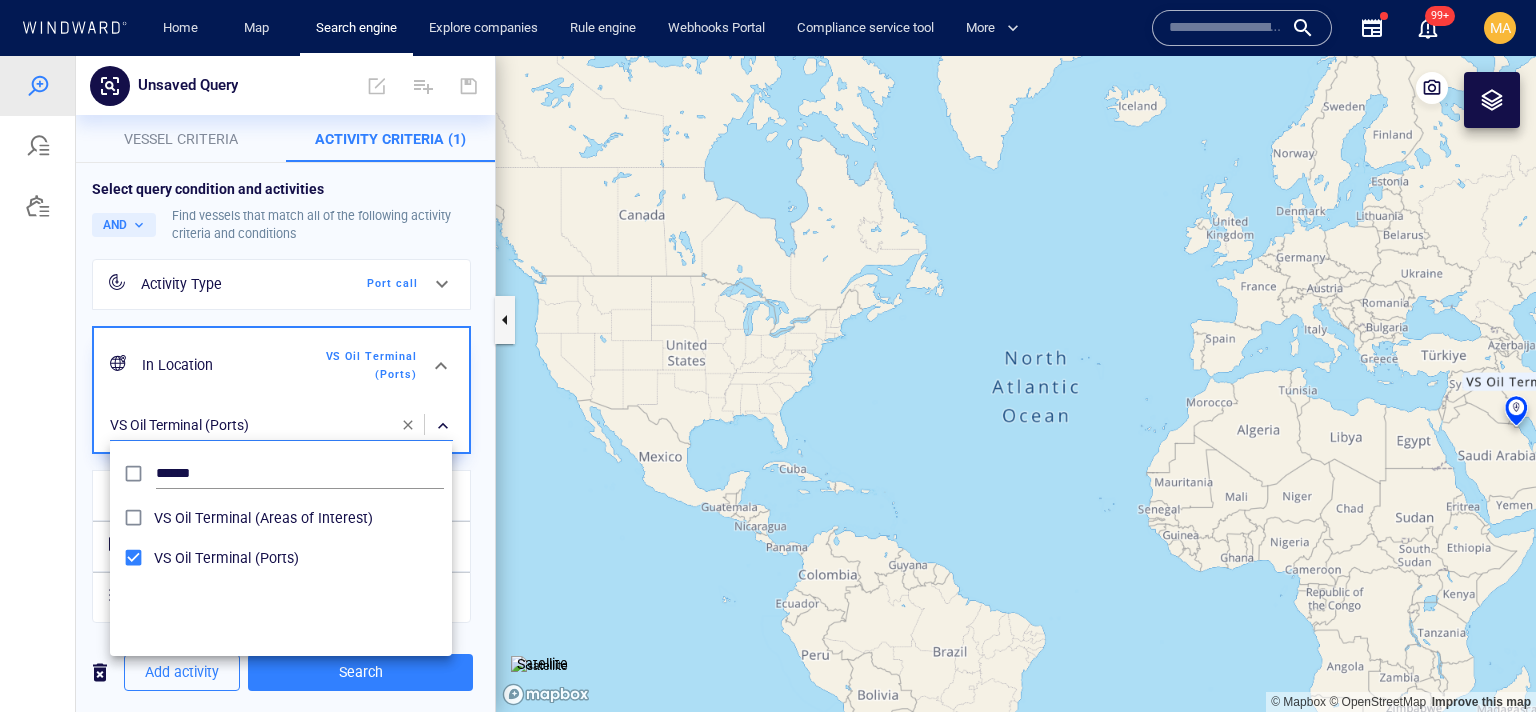 click at bounding box center (768, 384) 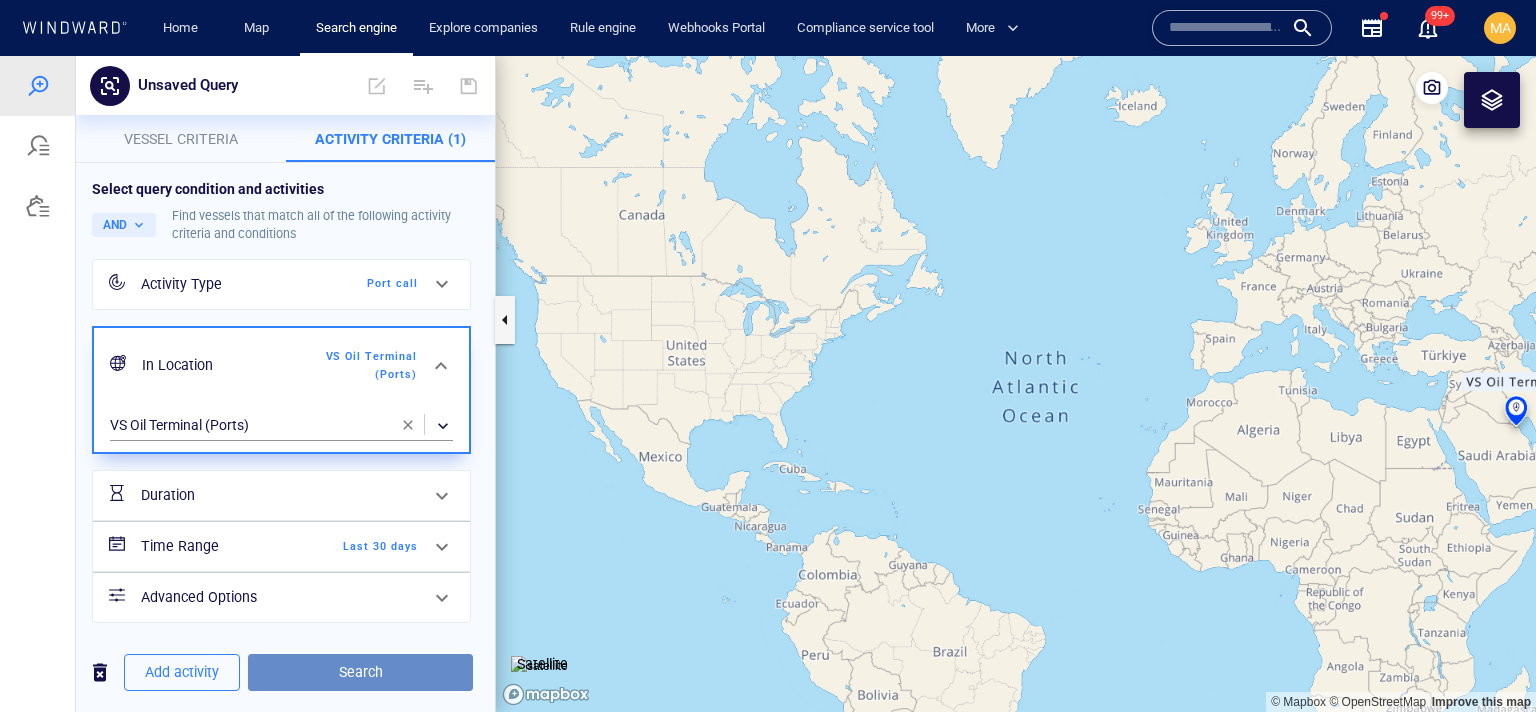 click on "Search" at bounding box center [360, 672] 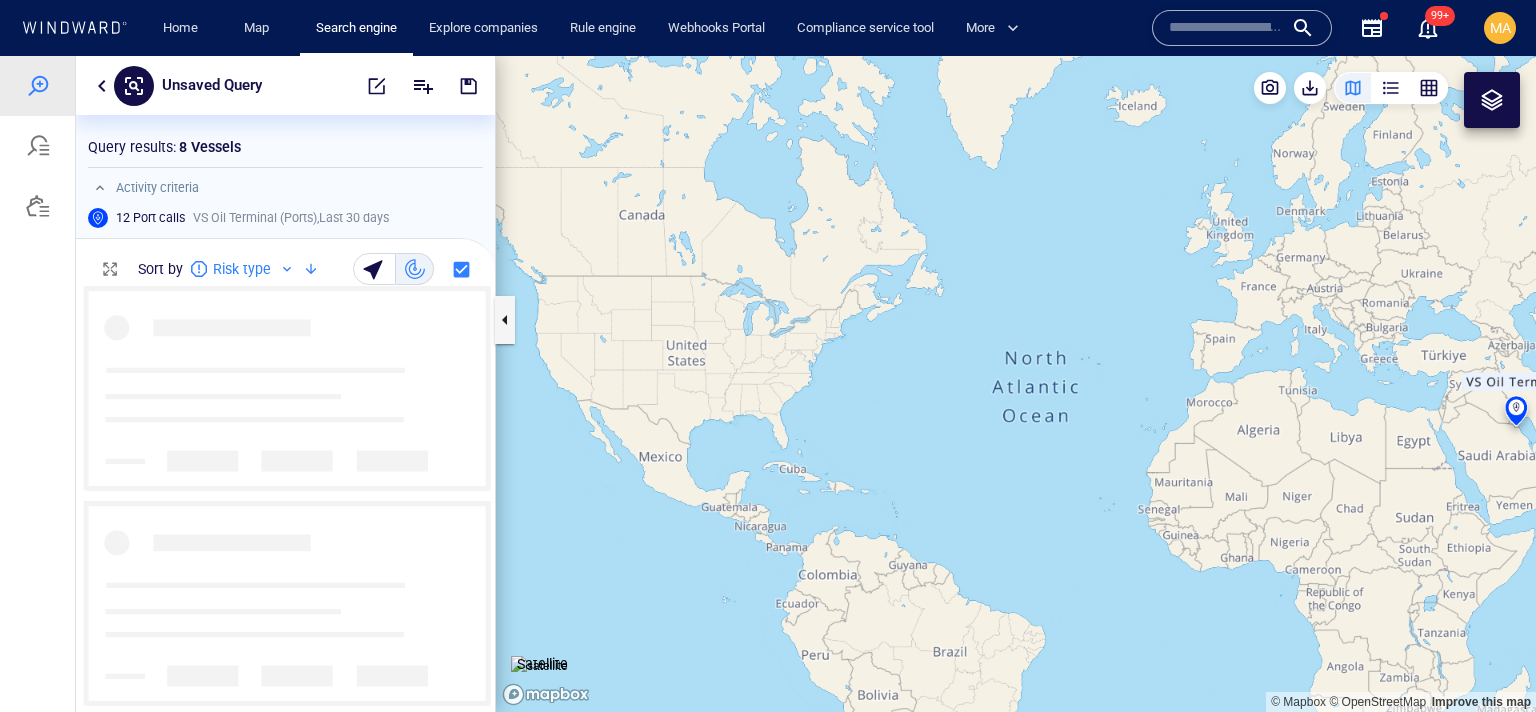 scroll, scrollTop: 1, scrollLeft: 0, axis: vertical 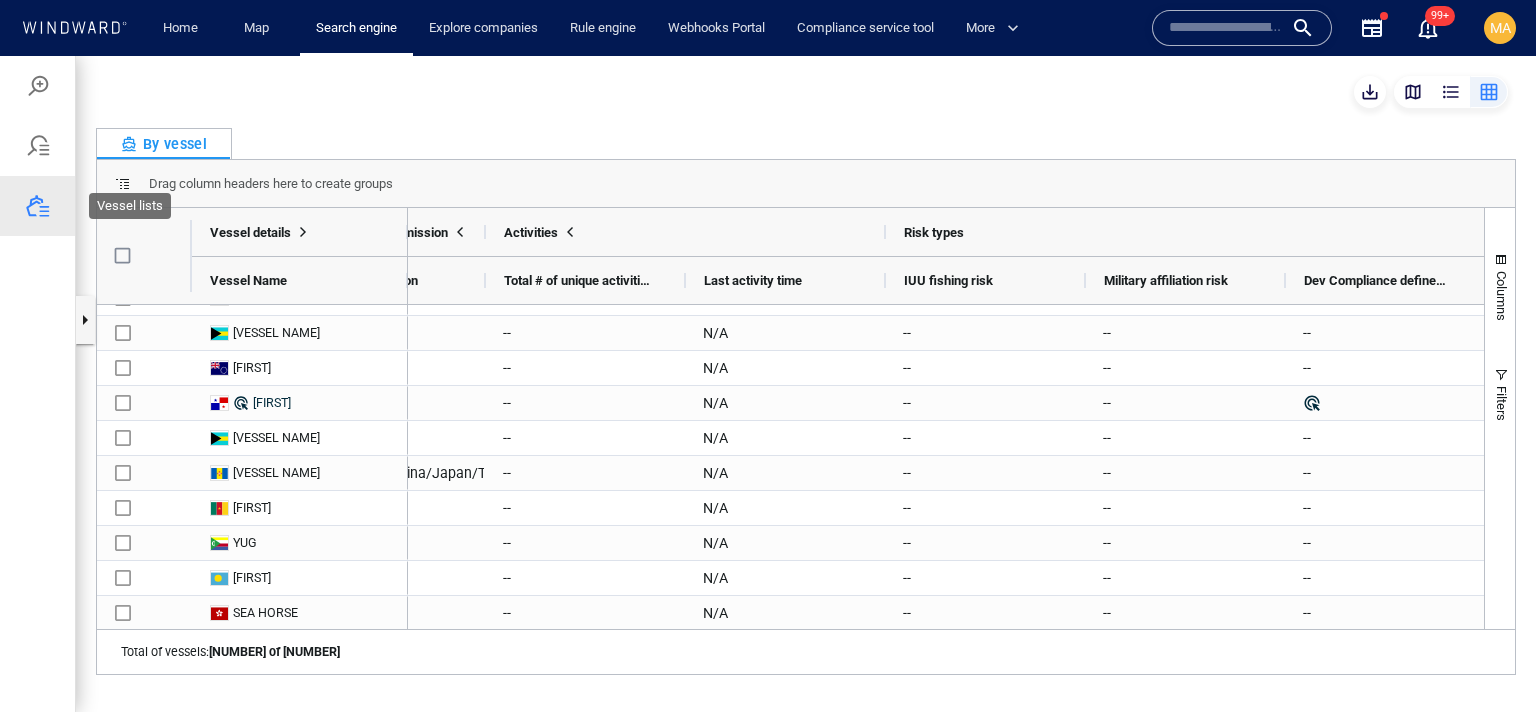 click at bounding box center [38, 206] 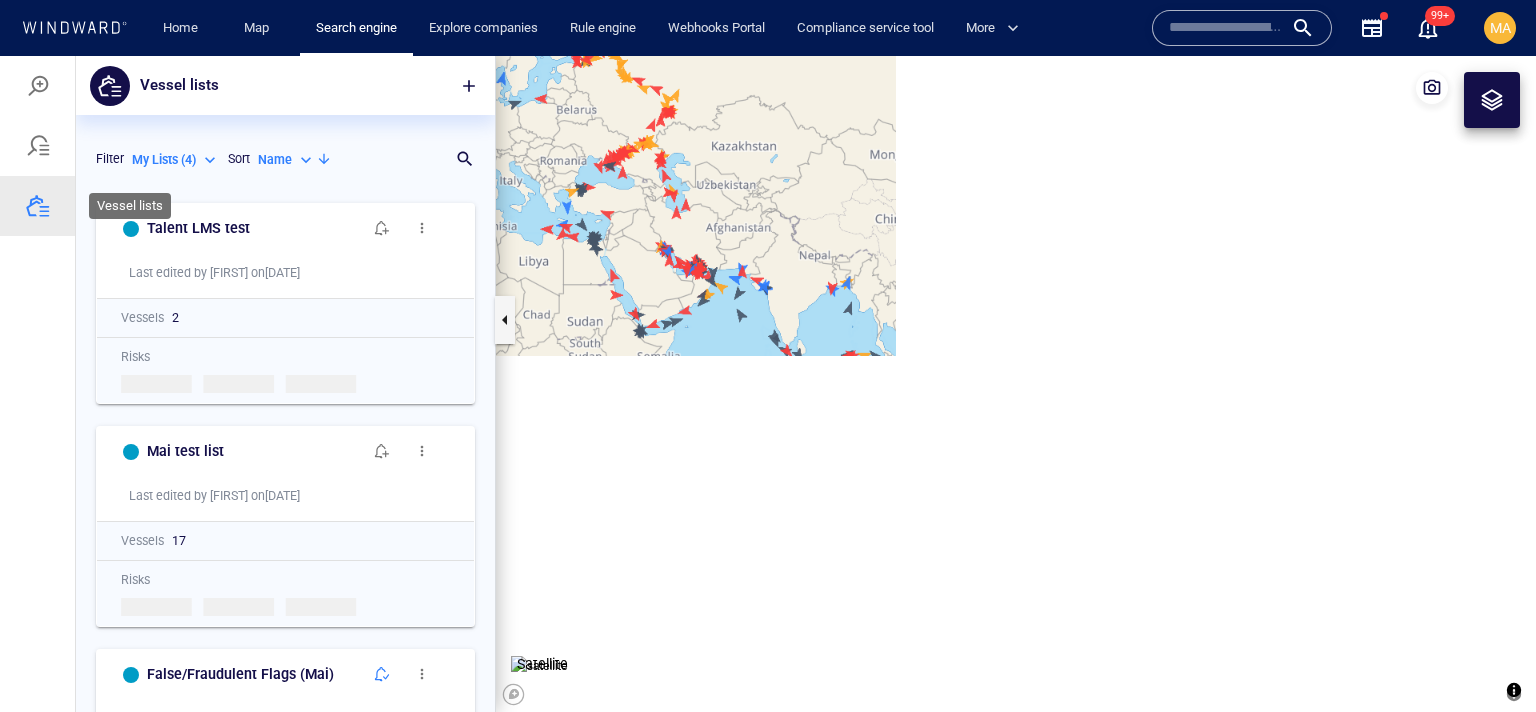 scroll, scrollTop: 0, scrollLeft: 0, axis: both 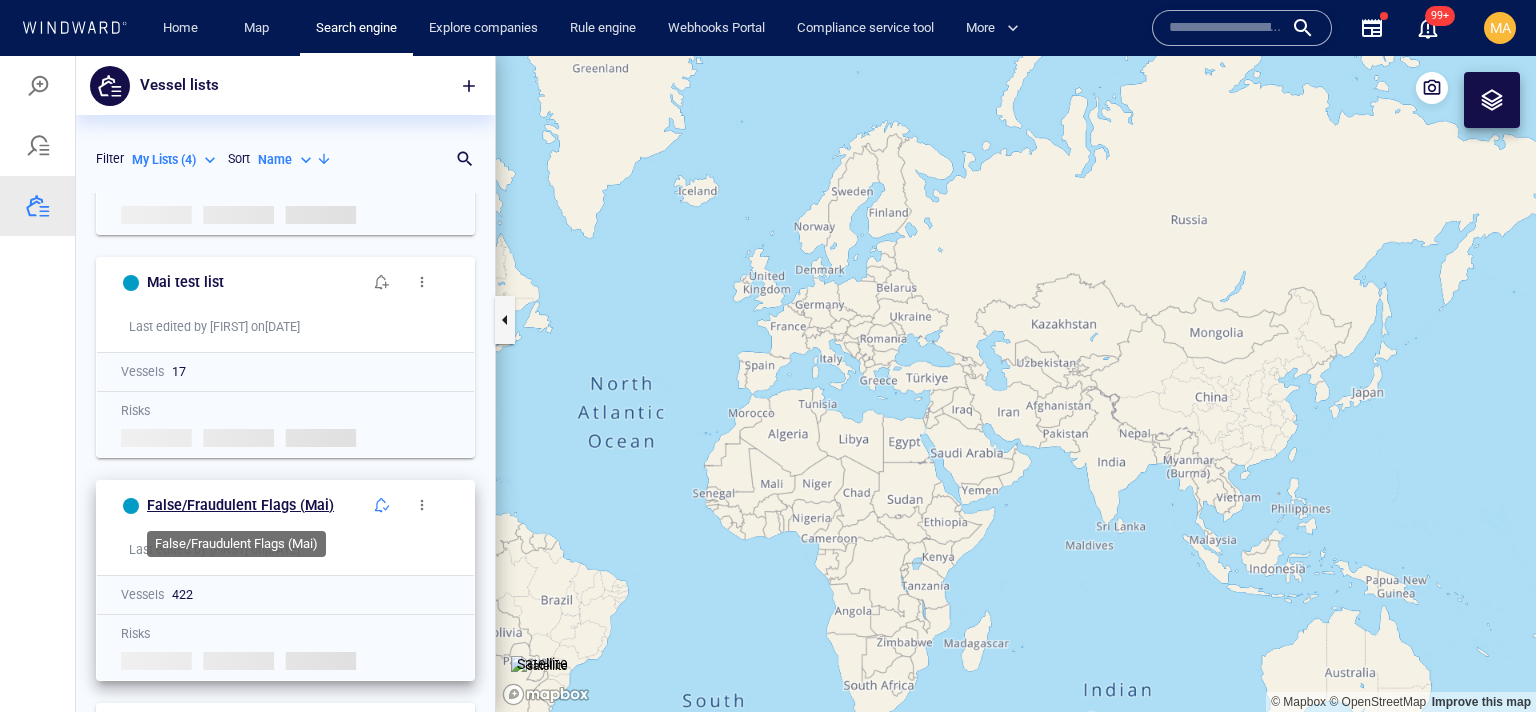 click on "False/Fraudulent Flags (Mai)" at bounding box center (240, 505) 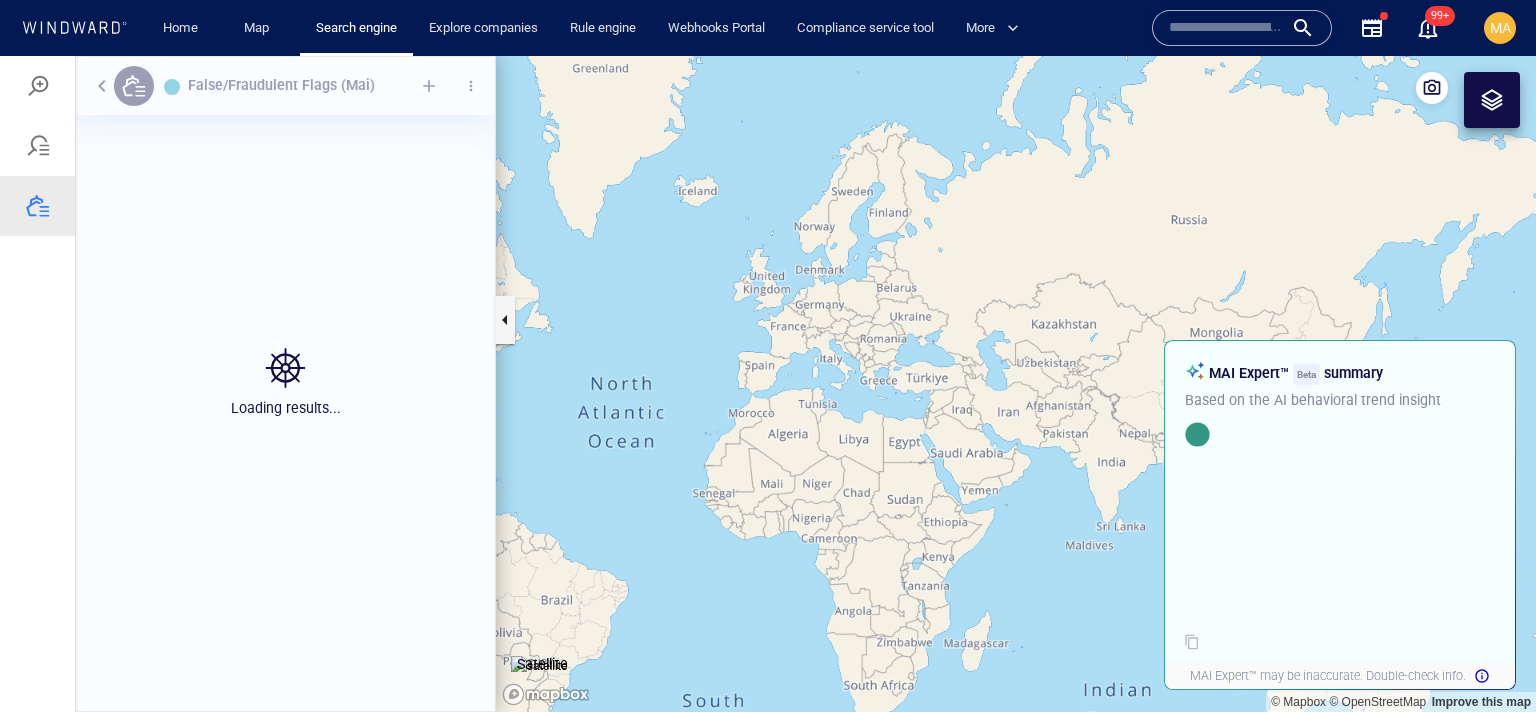 scroll, scrollTop: 0, scrollLeft: 0, axis: both 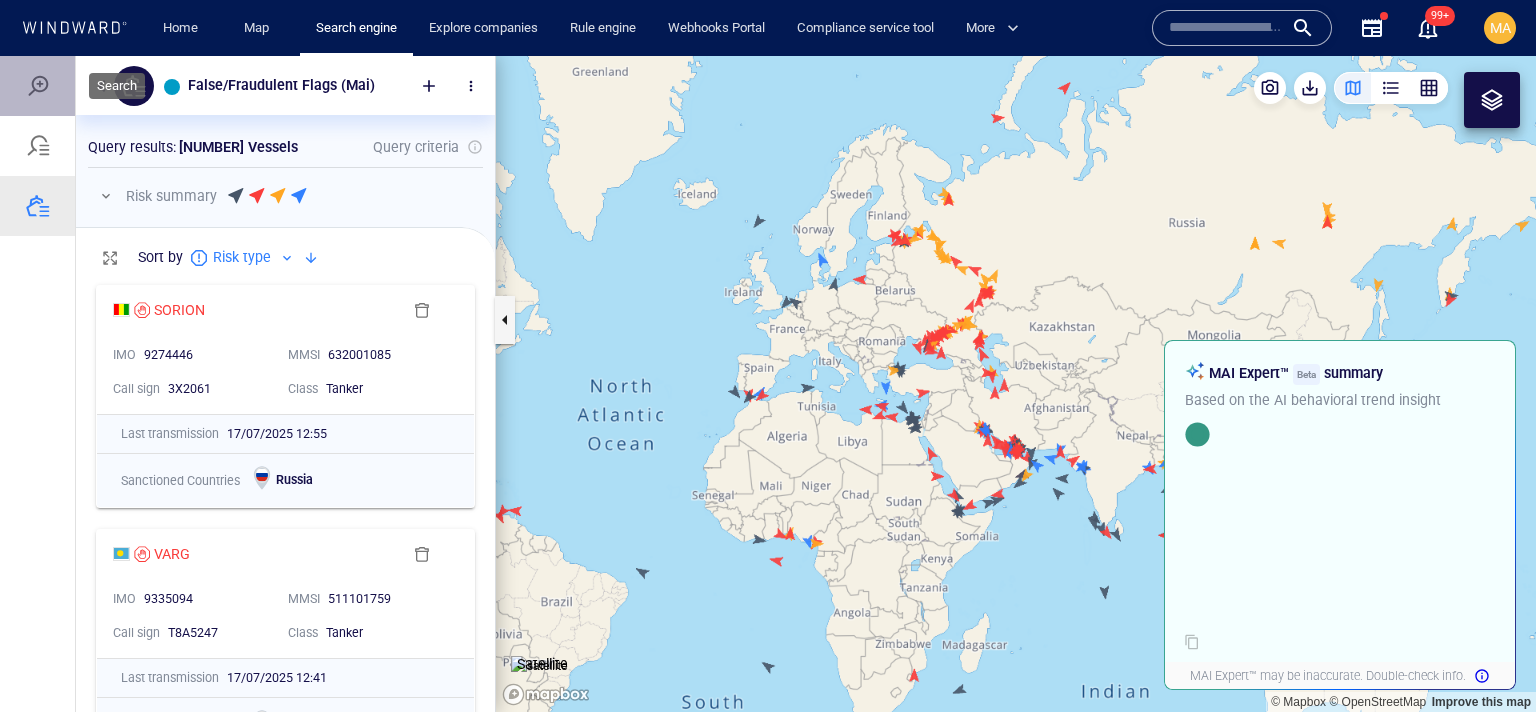 click at bounding box center (38, 86) 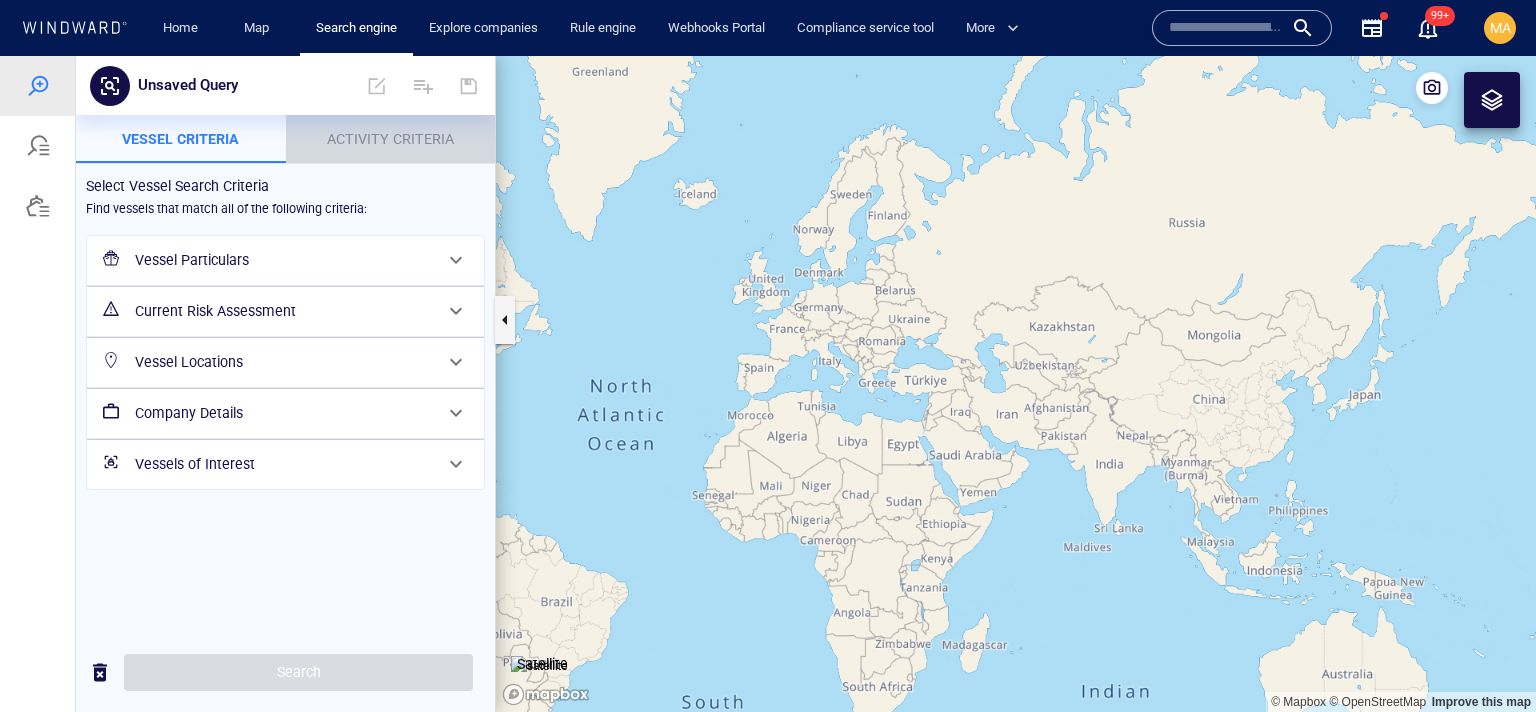 click on "Activity Criteria" at bounding box center (391, 139) 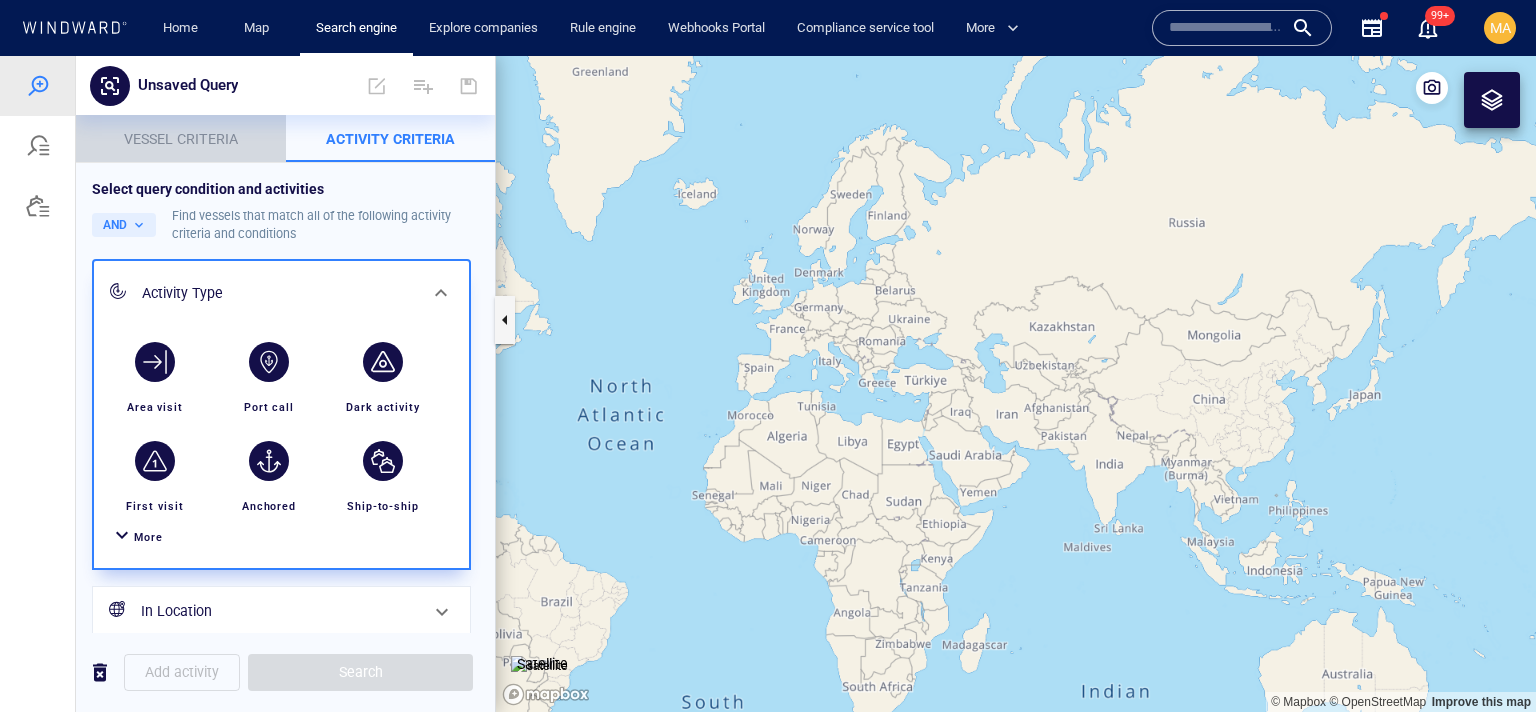 click on "Vessel criteria" at bounding box center (181, 139) 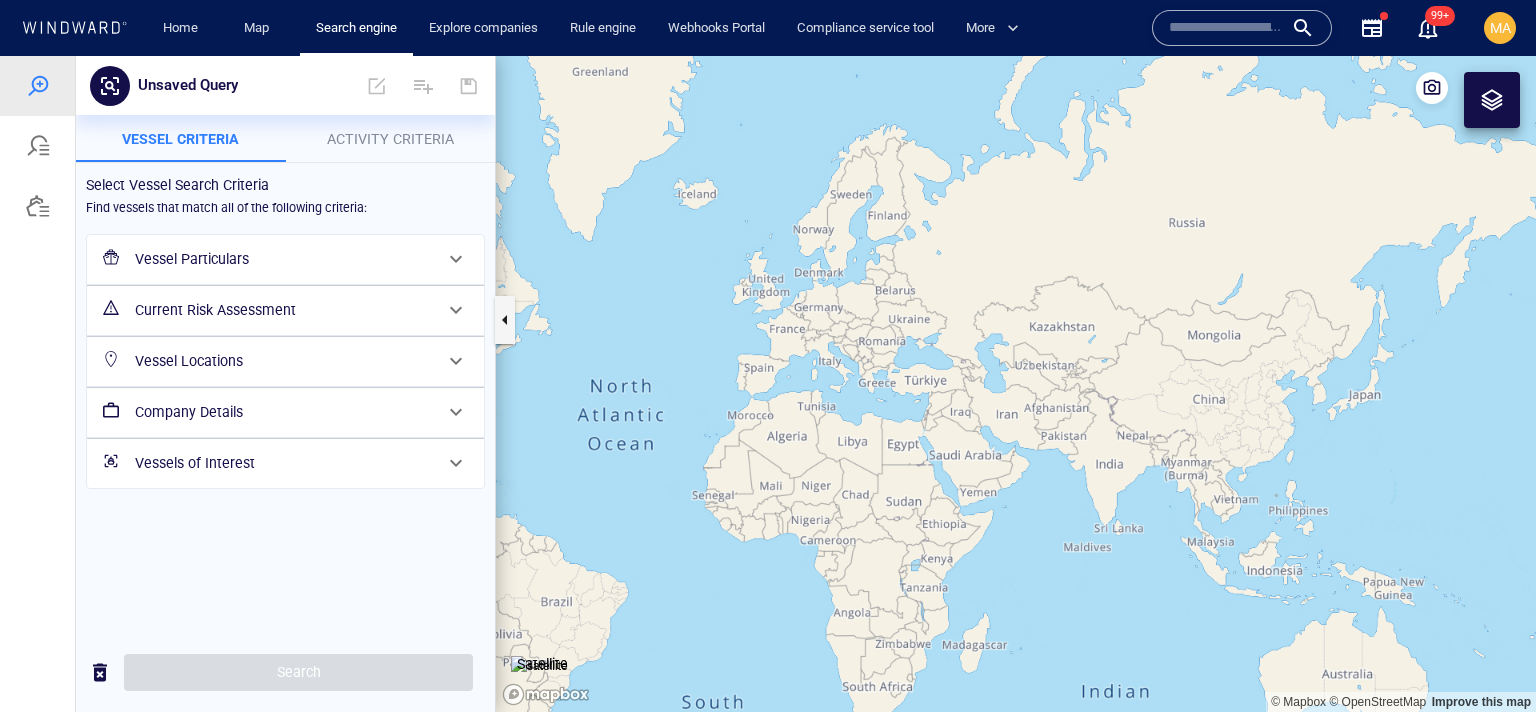 click on "Vessel Particulars" at bounding box center (283, 259) 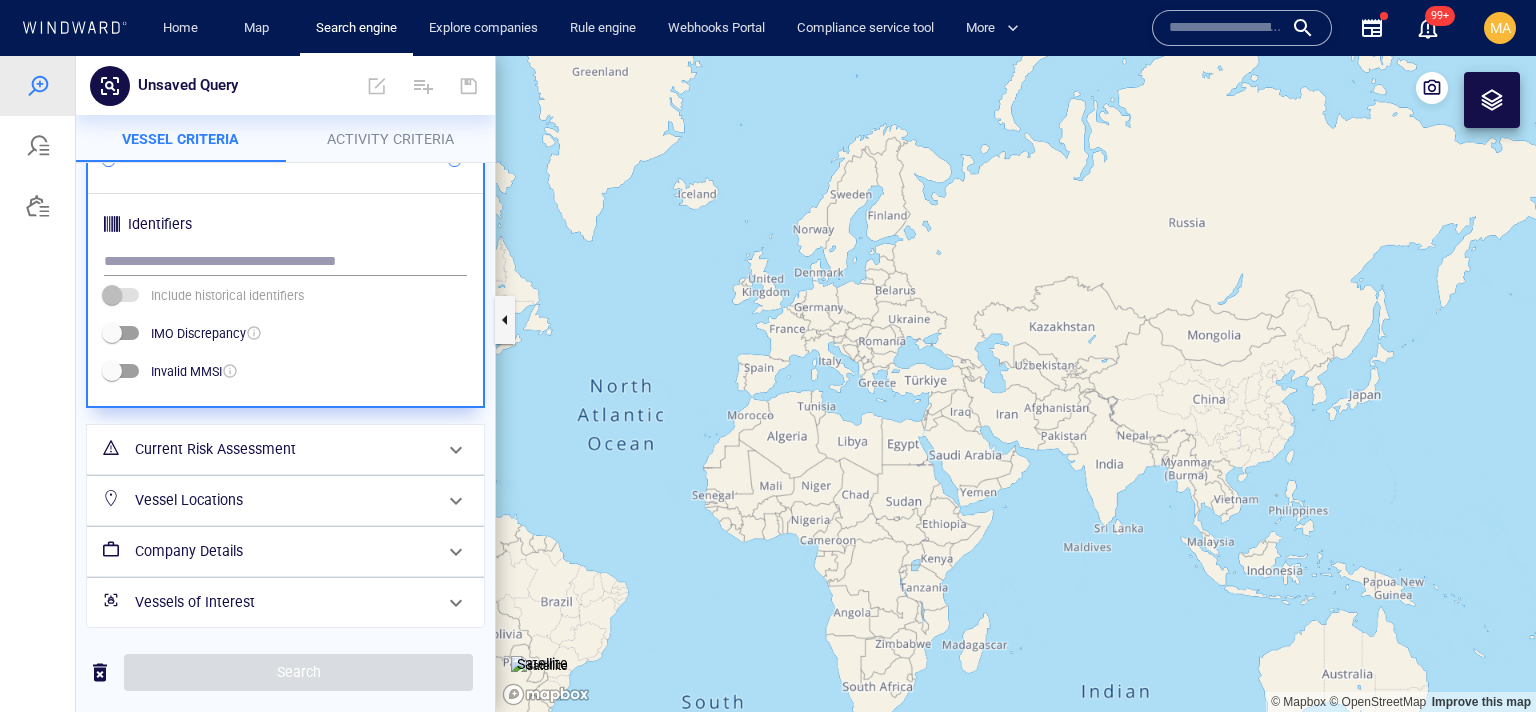 scroll, scrollTop: 724, scrollLeft: 0, axis: vertical 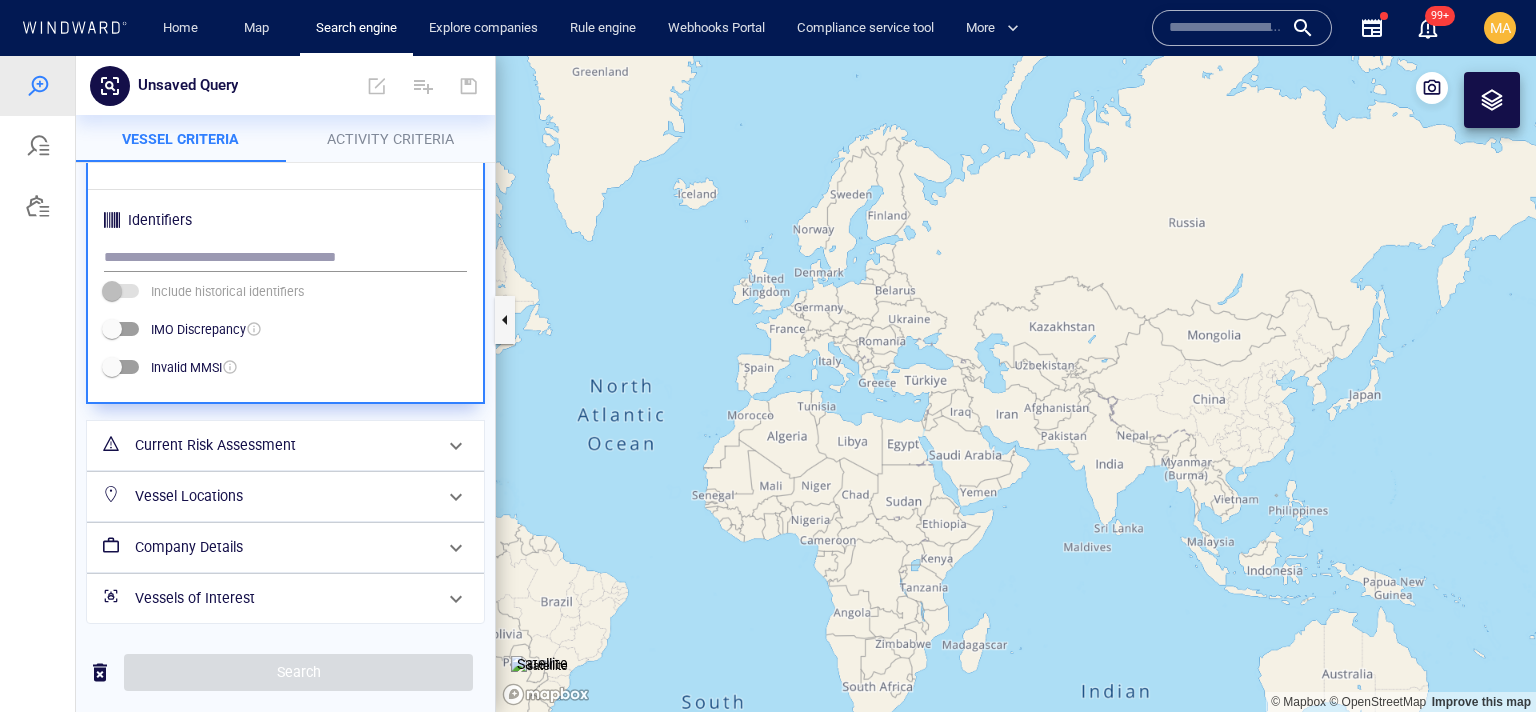 click on "Vessels of Interest" at bounding box center [283, 598] 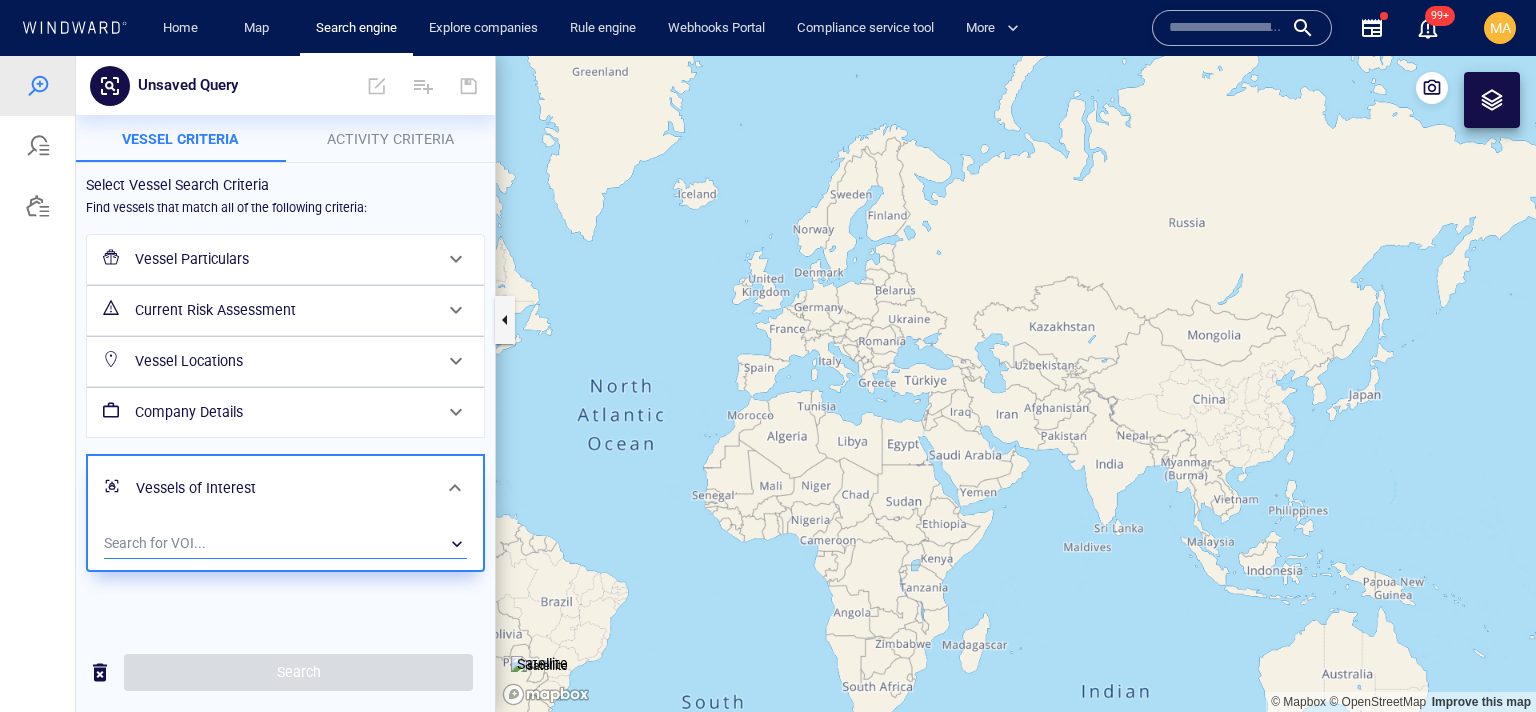 click on "​" at bounding box center [285, 544] 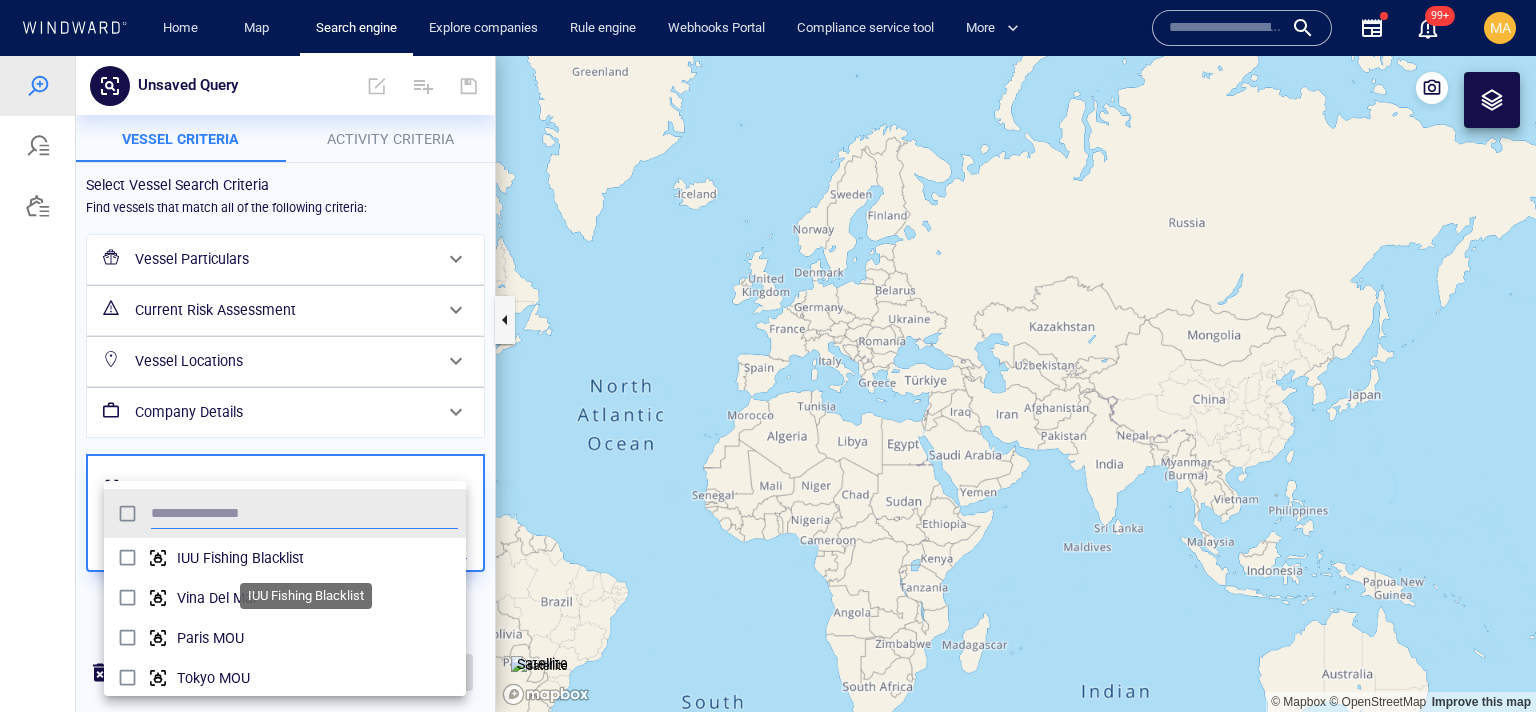 scroll, scrollTop: 0, scrollLeft: 0, axis: both 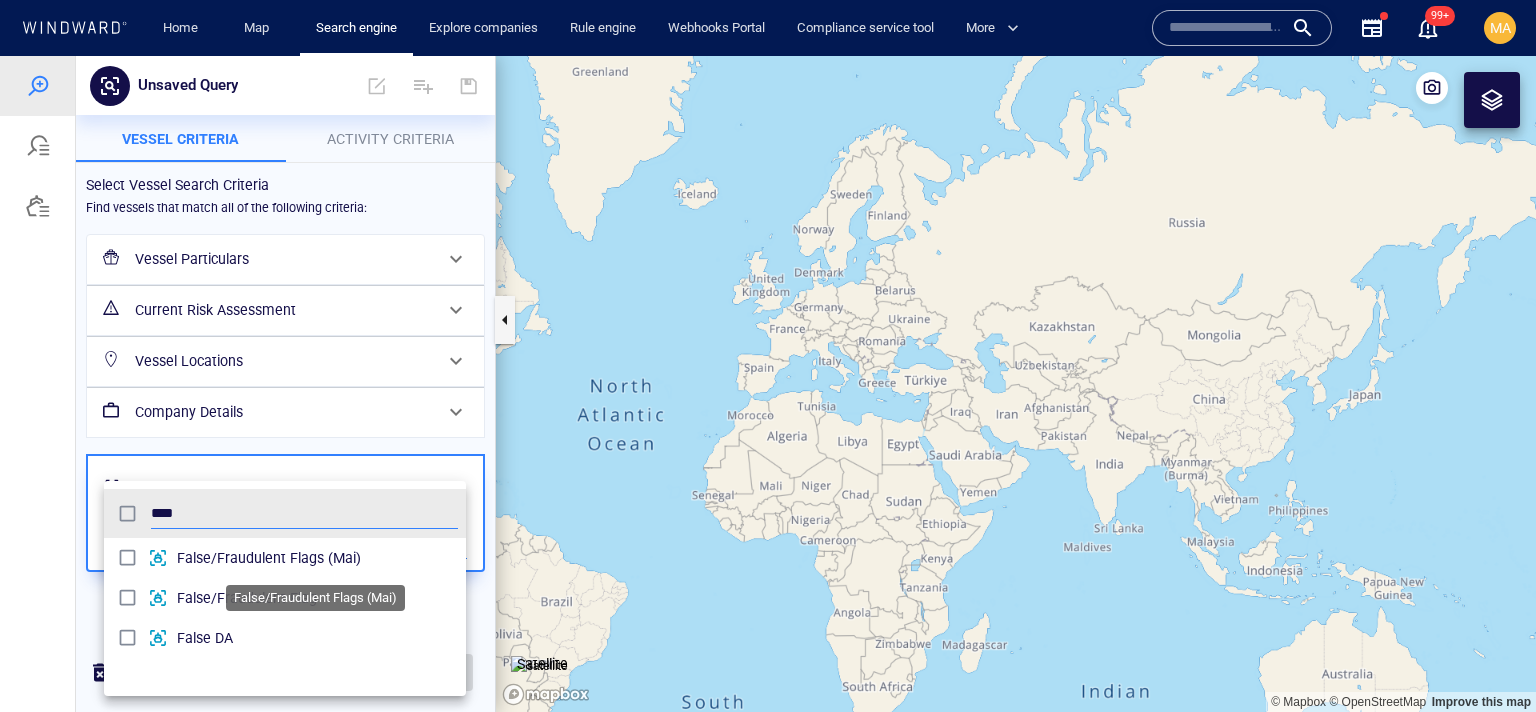type on "****" 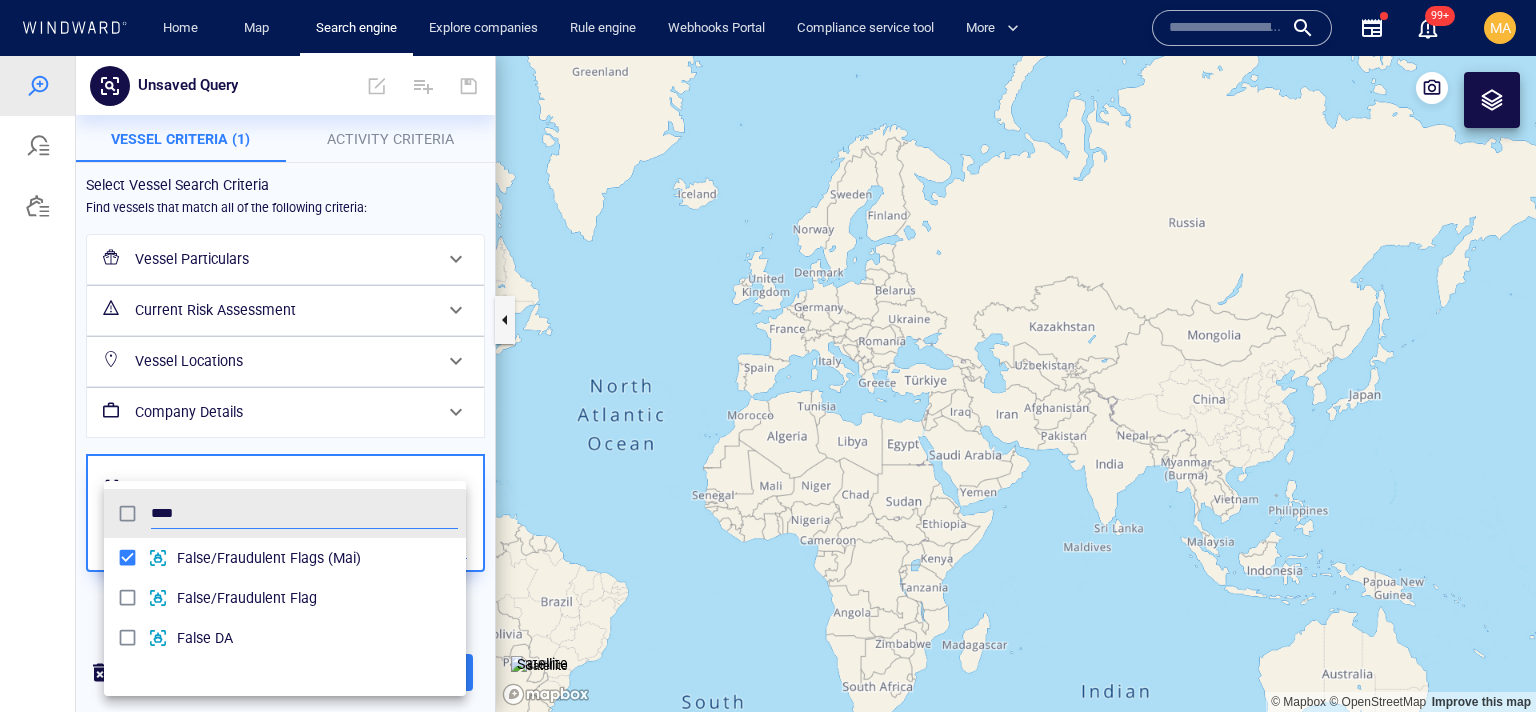 click at bounding box center (768, 384) 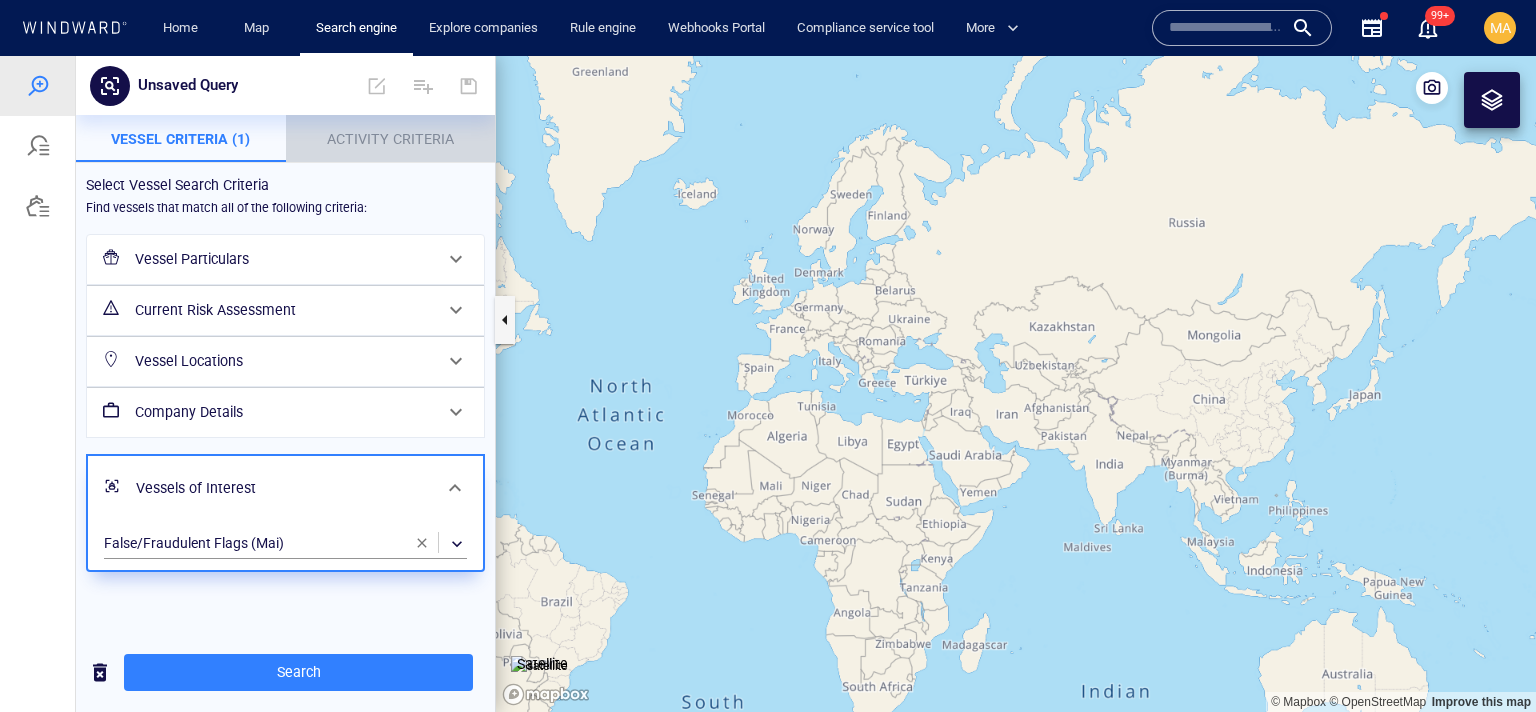 click on "Activity Criteria" at bounding box center [391, 139] 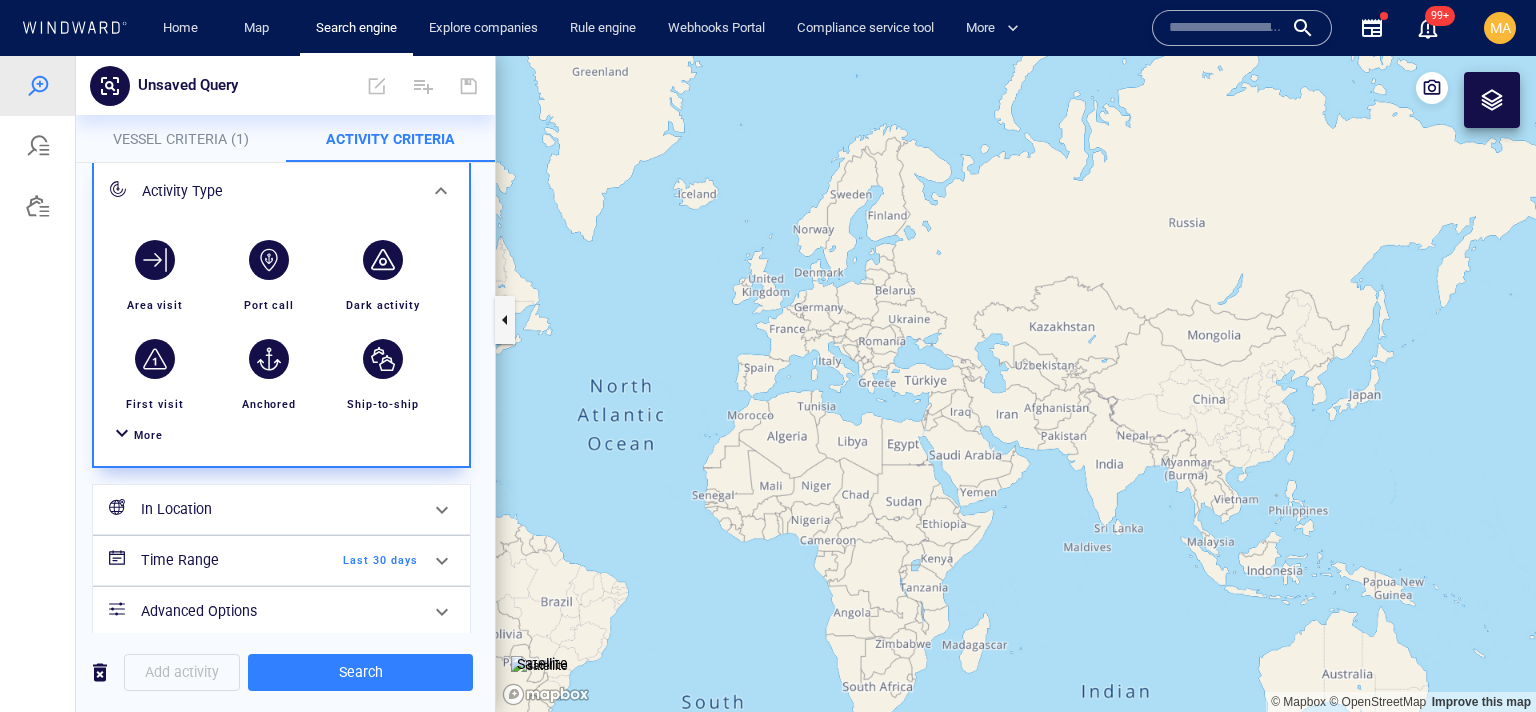scroll, scrollTop: 120, scrollLeft: 0, axis: vertical 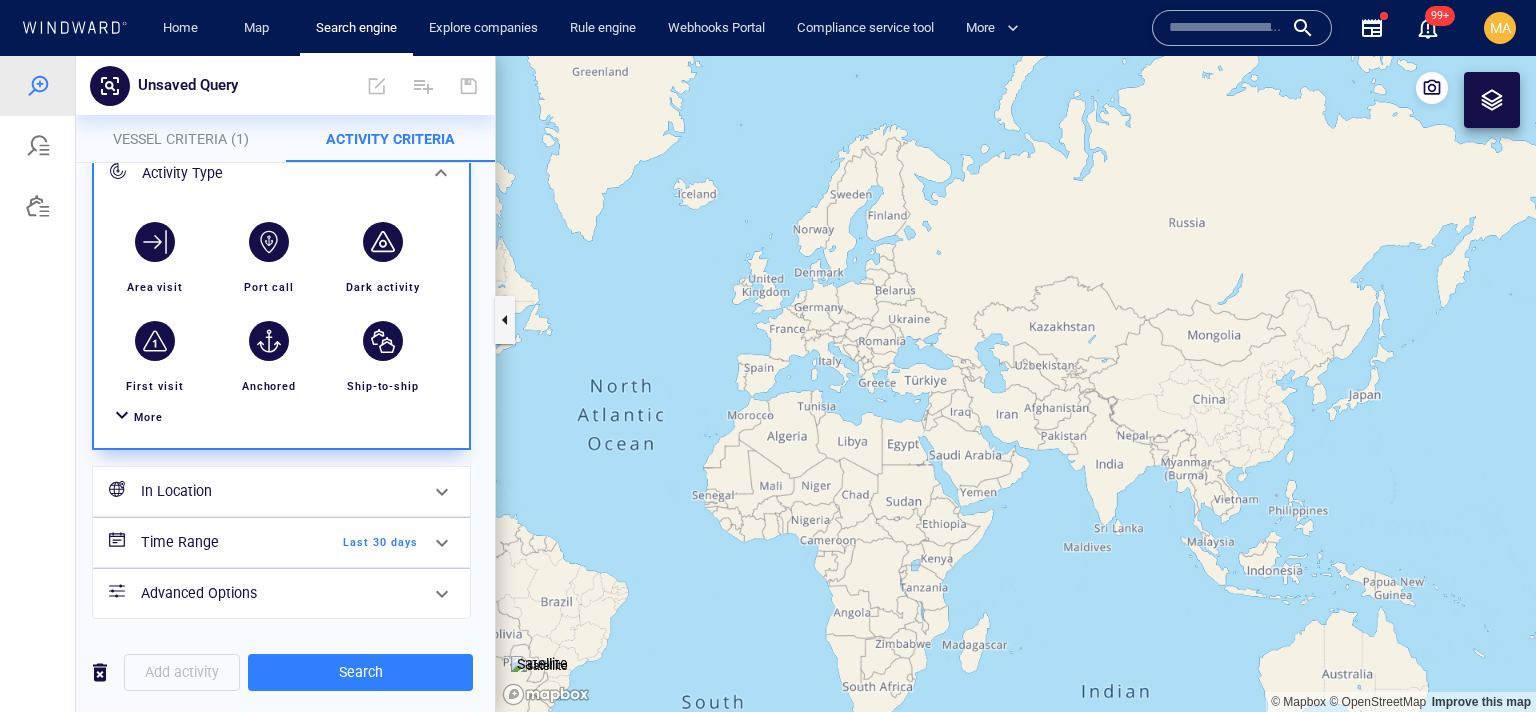 click on "Advanced Options" at bounding box center [279, 593] 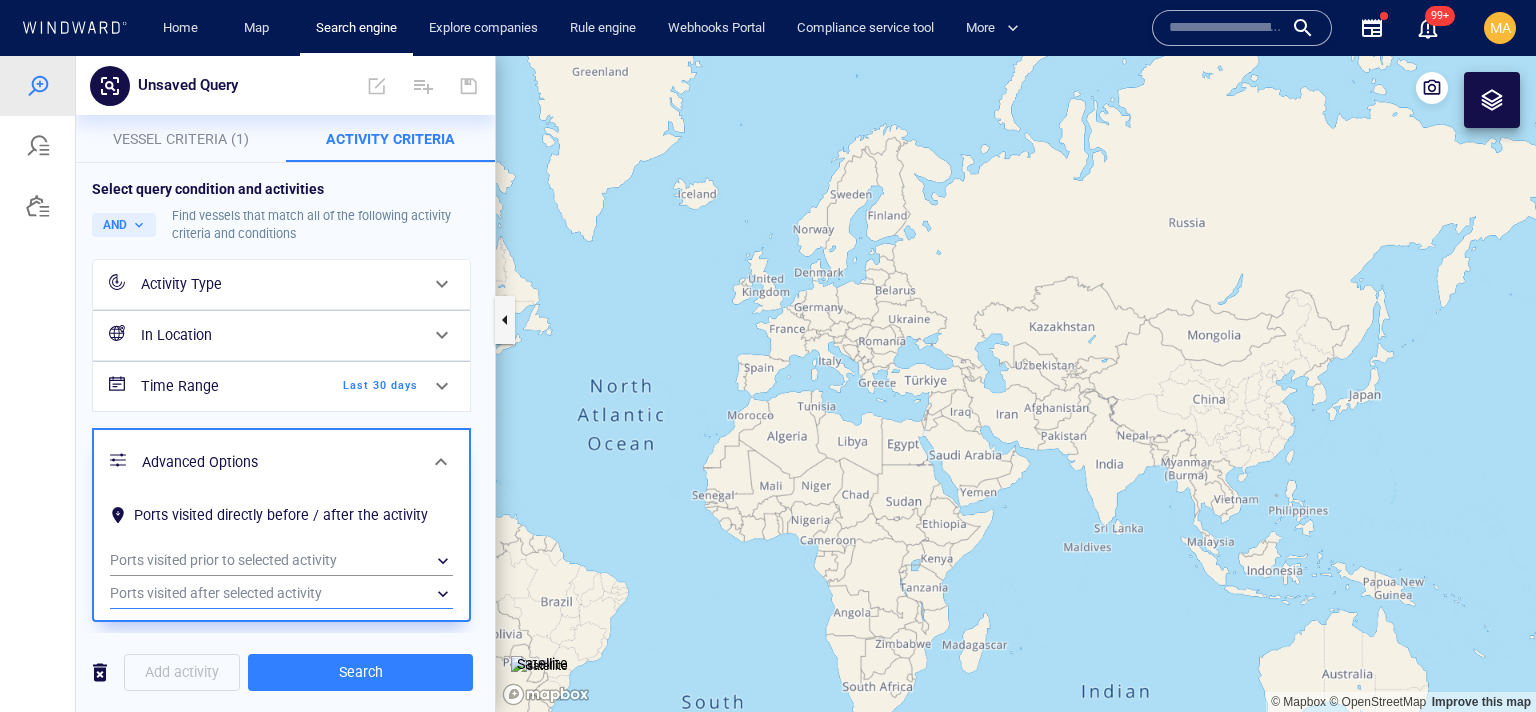scroll, scrollTop: 4, scrollLeft: 0, axis: vertical 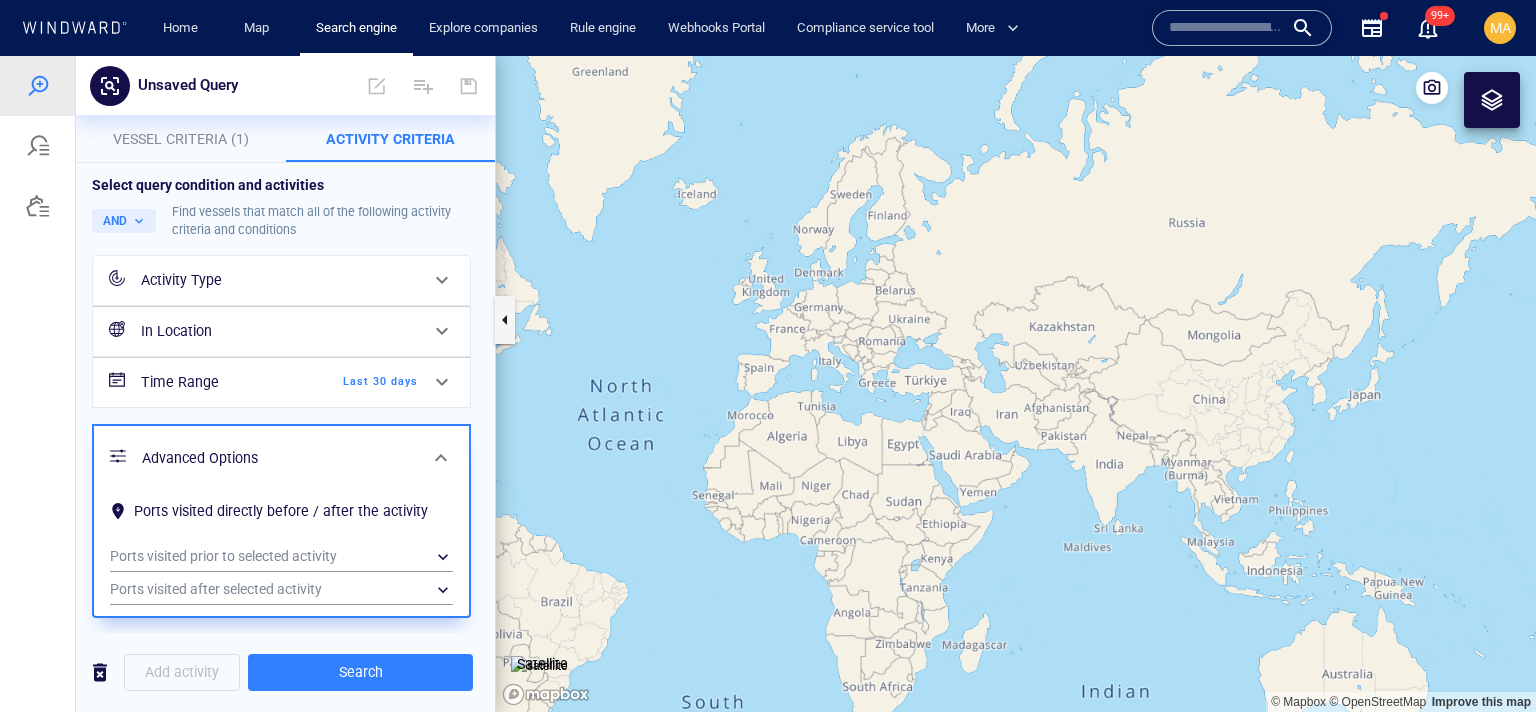 click on "In Location" at bounding box center [279, 331] 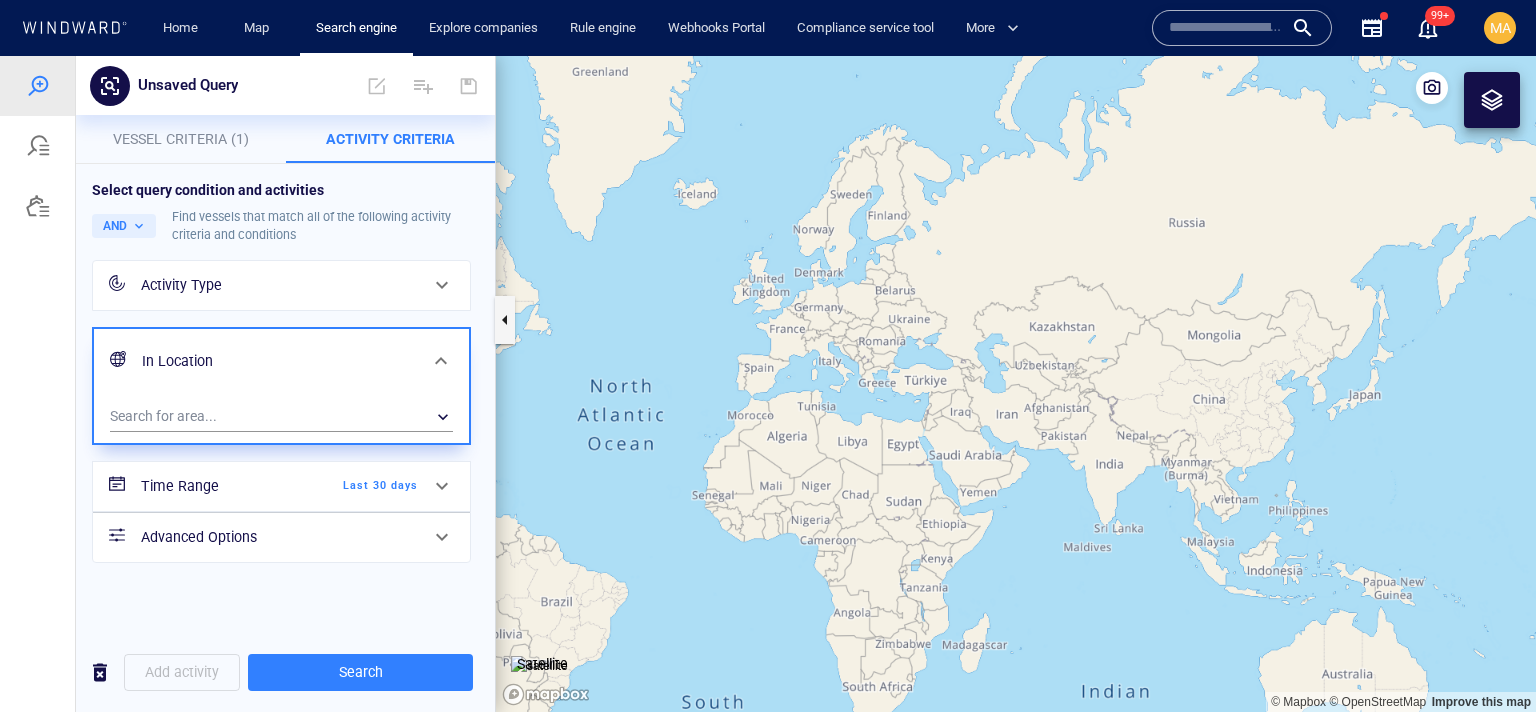 scroll, scrollTop: 0, scrollLeft: 0, axis: both 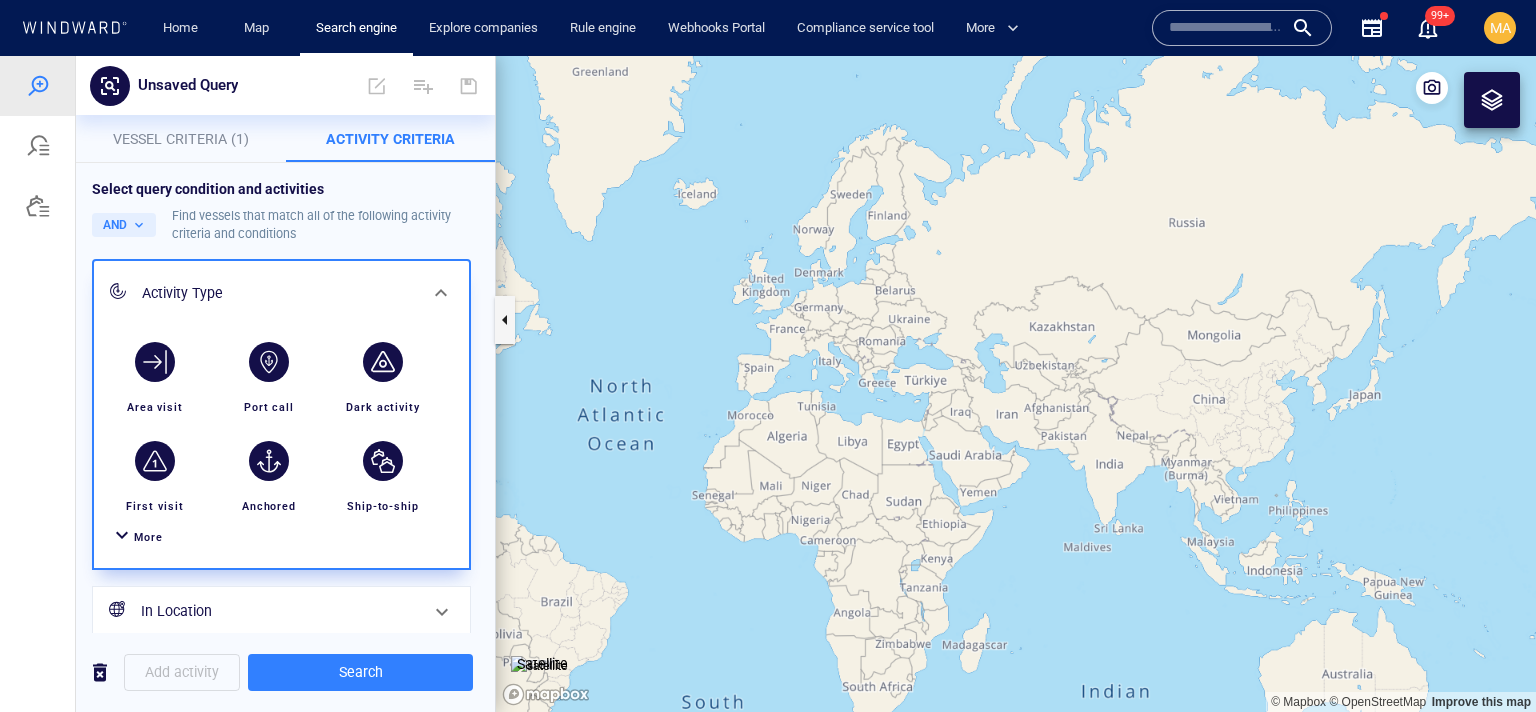 click on "More" at bounding box center (148, 537) 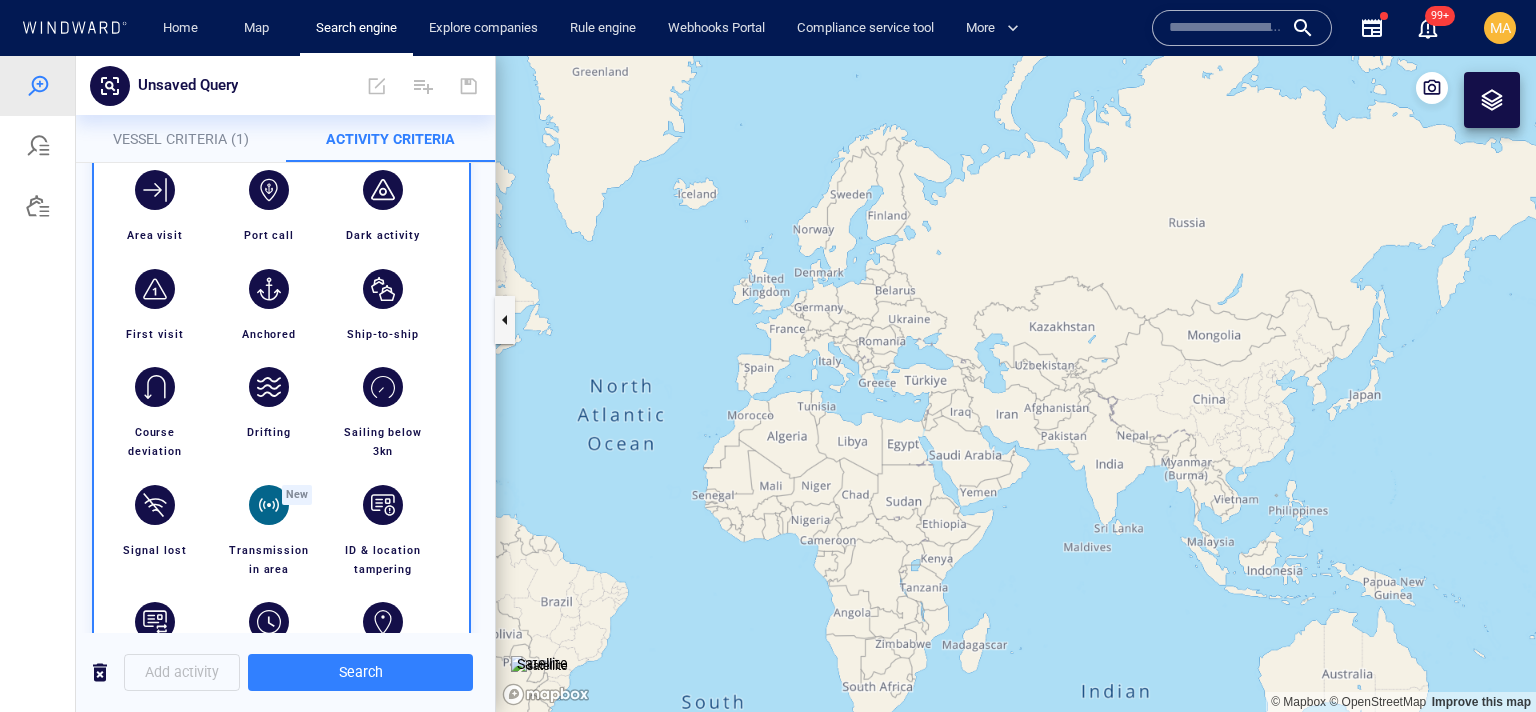scroll, scrollTop: 171, scrollLeft: 0, axis: vertical 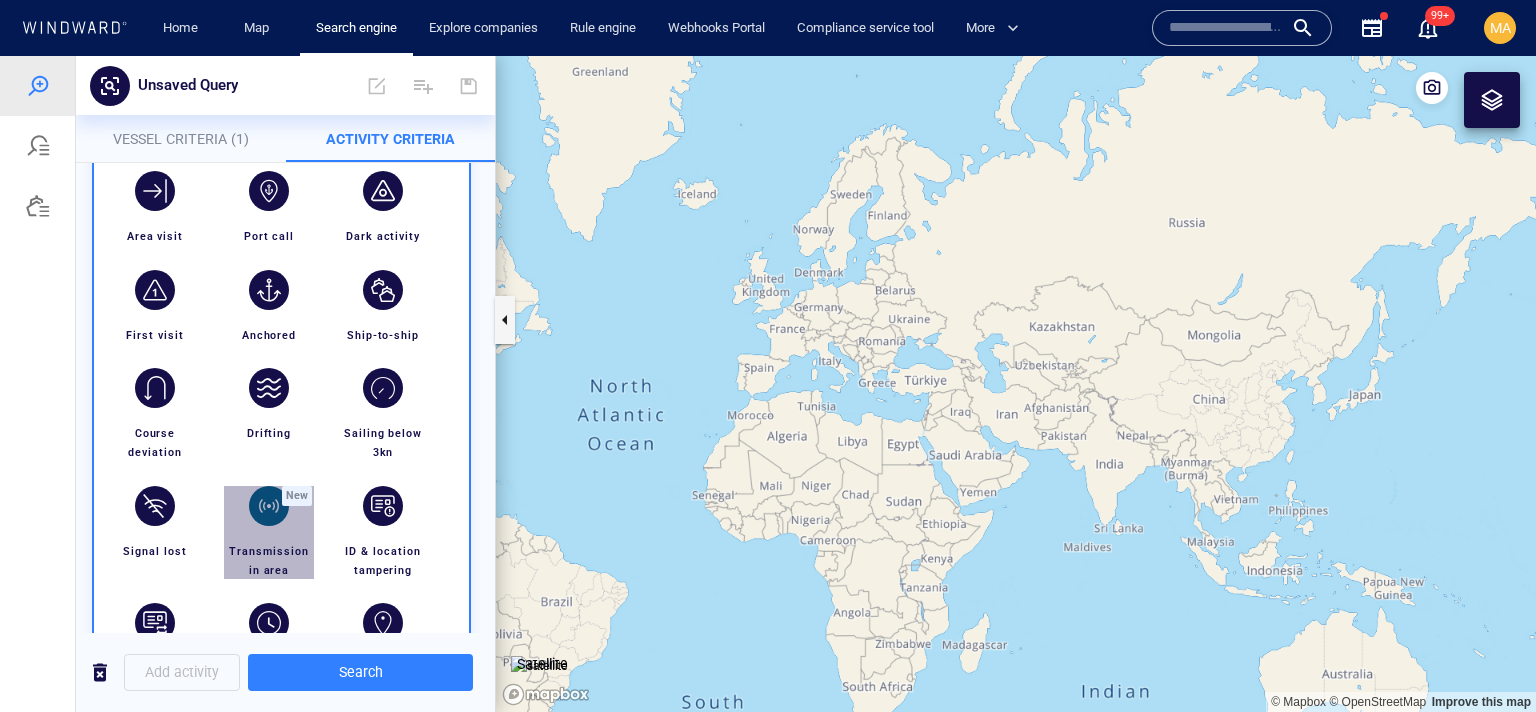 click at bounding box center (269, 506) 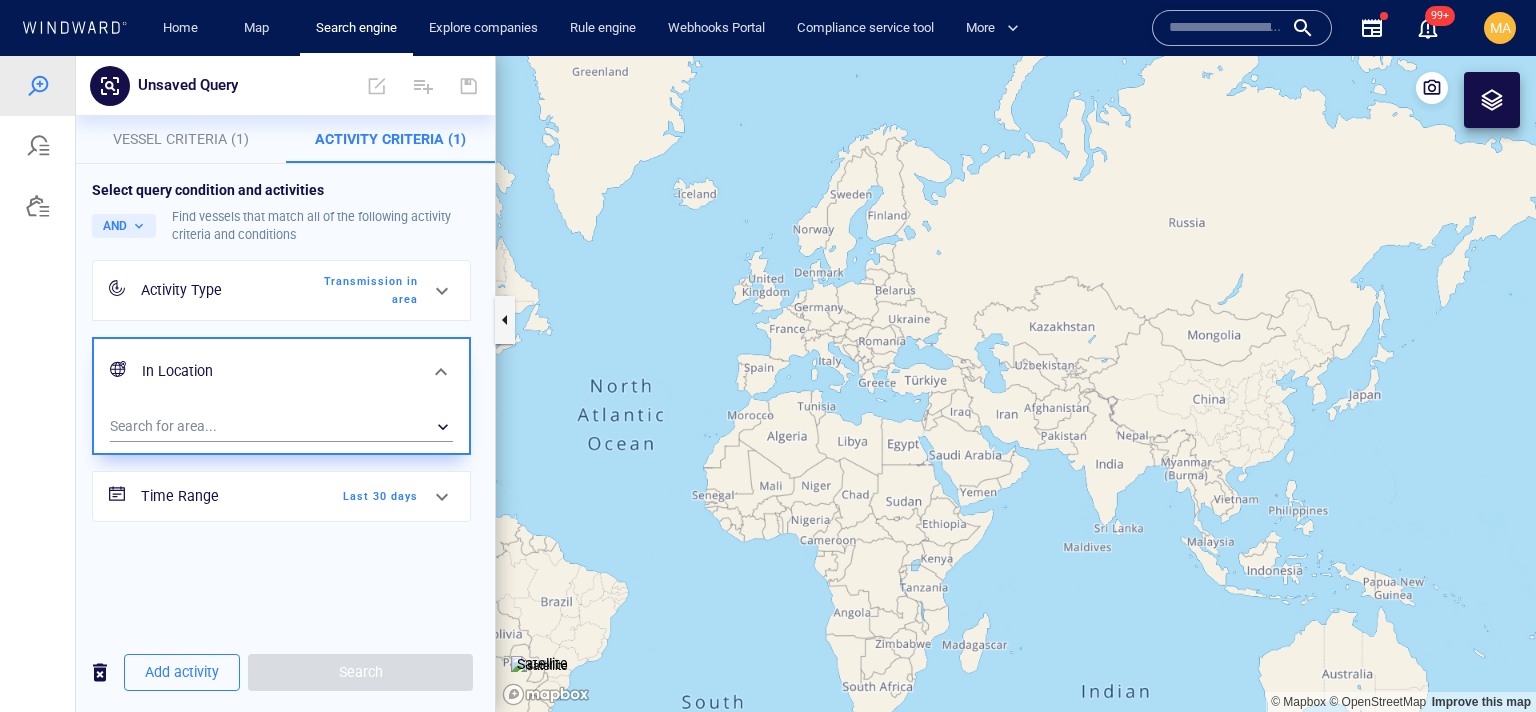 scroll, scrollTop: 0, scrollLeft: 0, axis: both 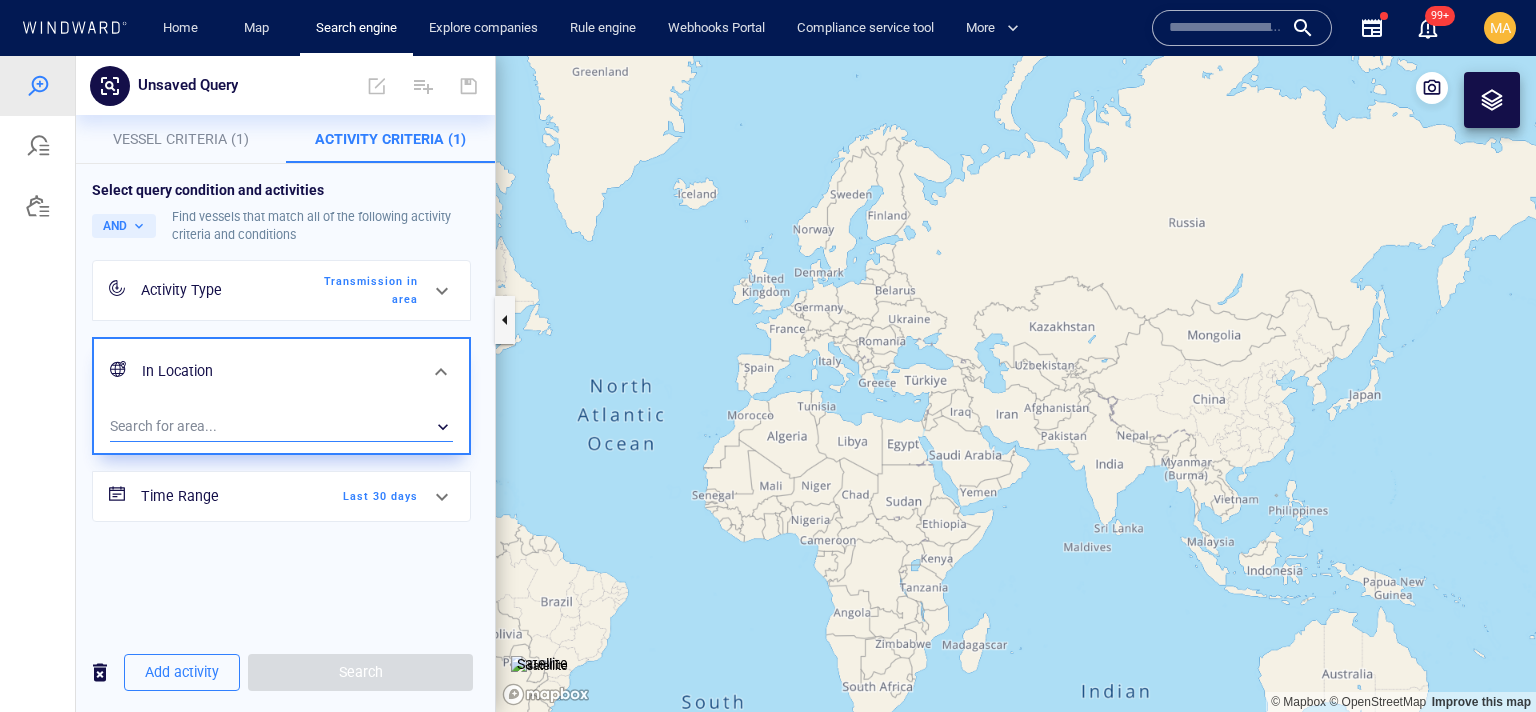 click on "​" at bounding box center (281, 427) 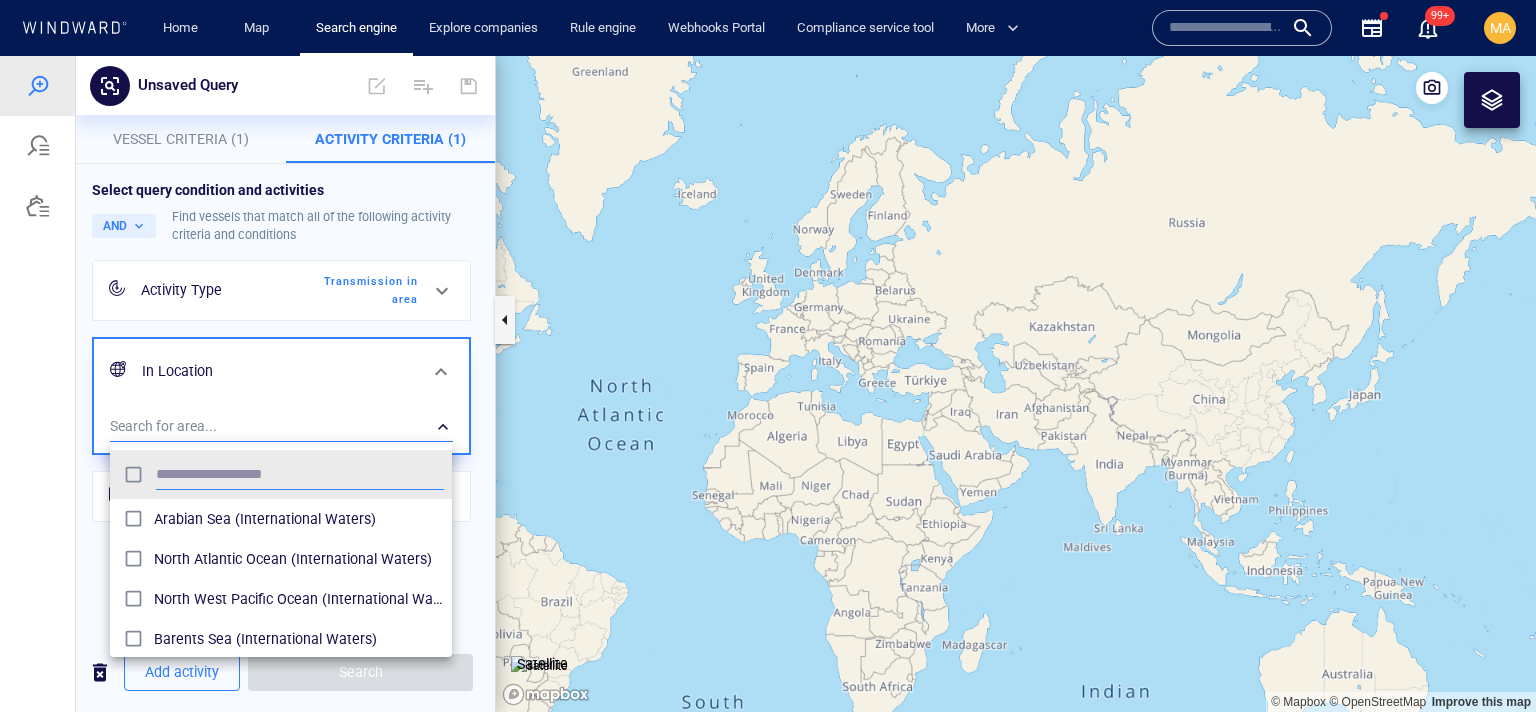 scroll, scrollTop: 0, scrollLeft: 0, axis: both 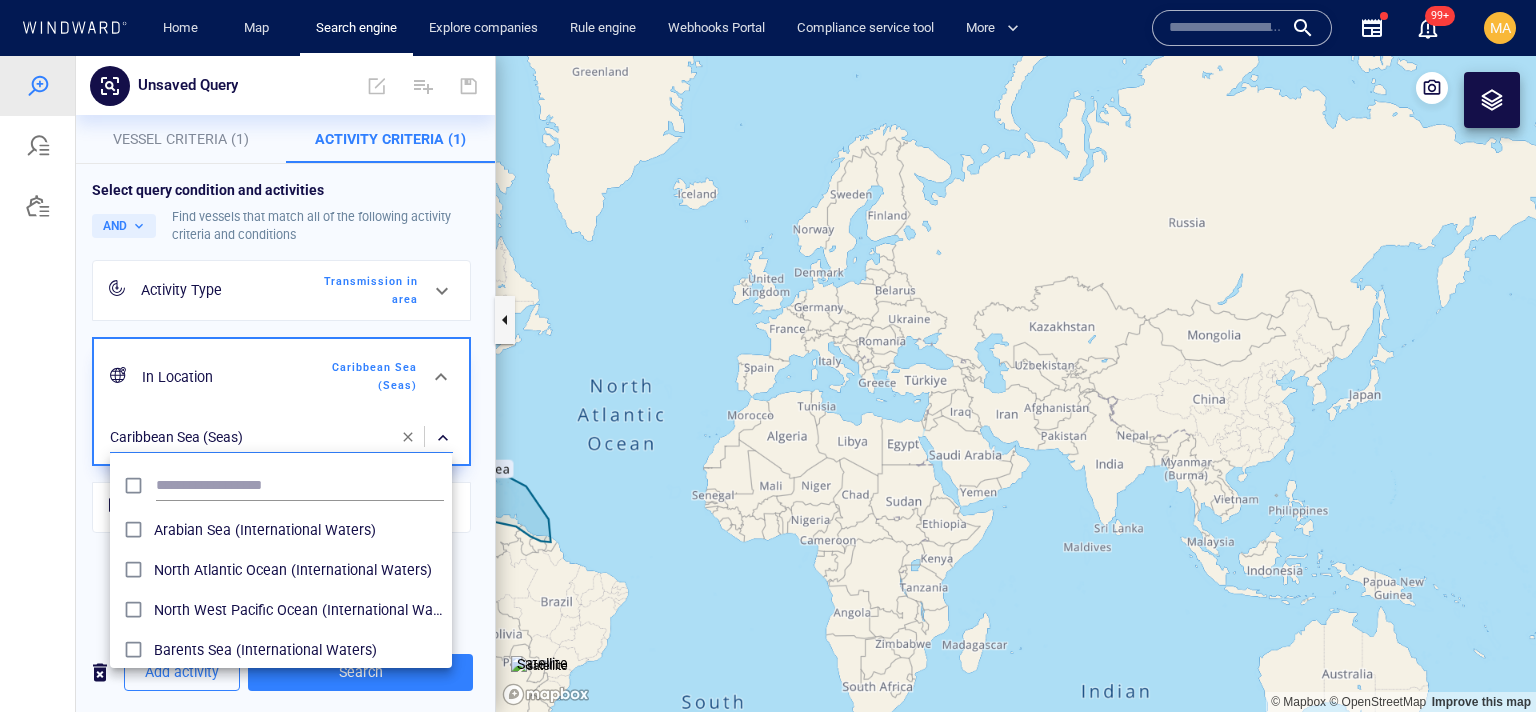 click at bounding box center (768, 384) 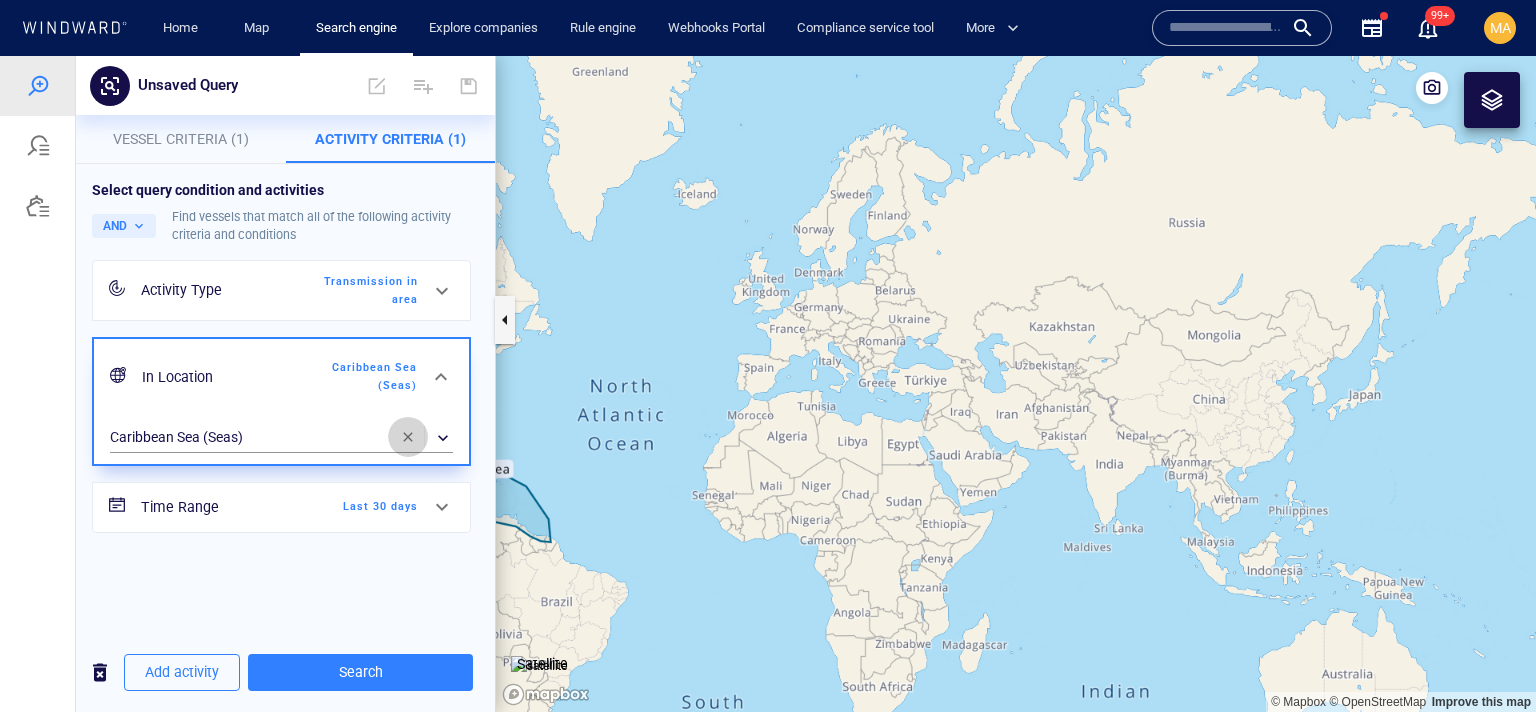 click at bounding box center (408, 437) 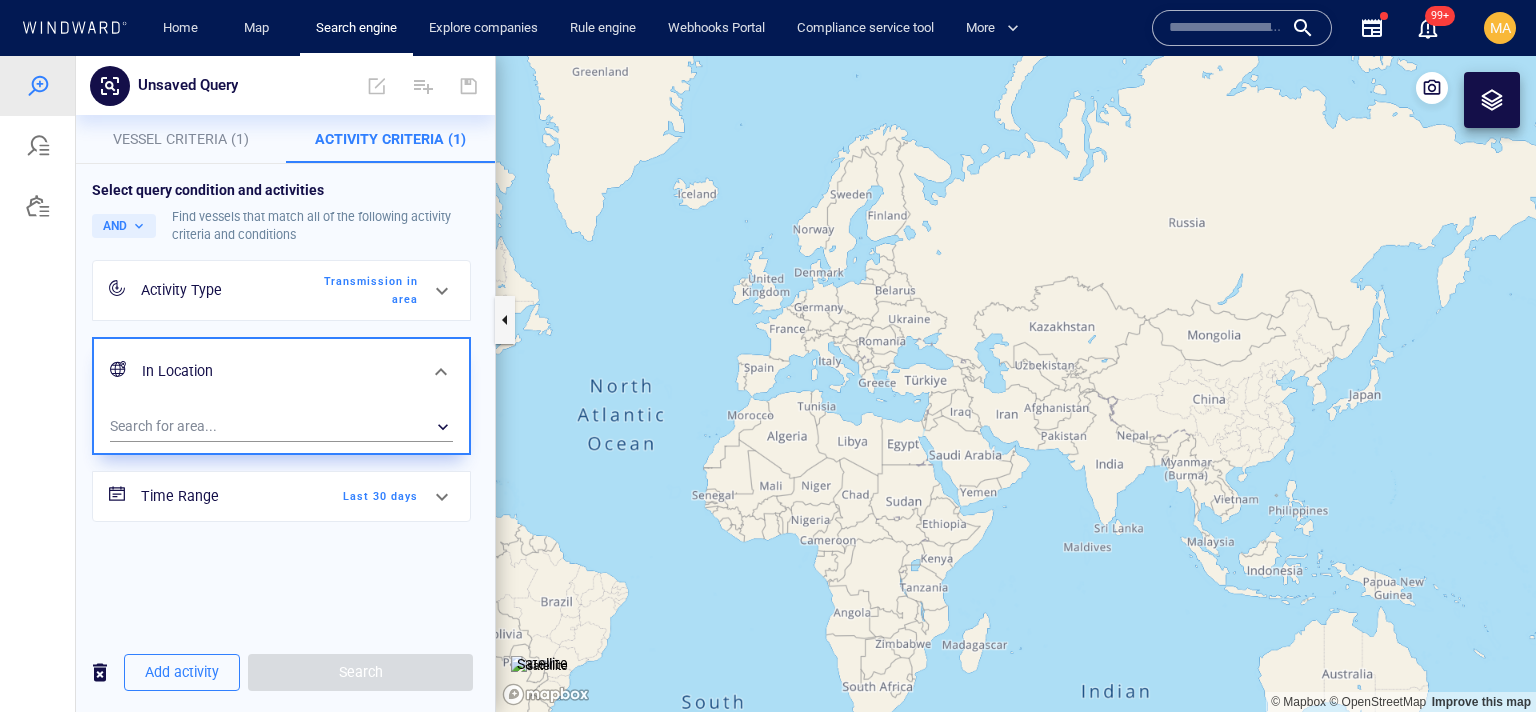 click on "Last 30 days" at bounding box center [360, 497] 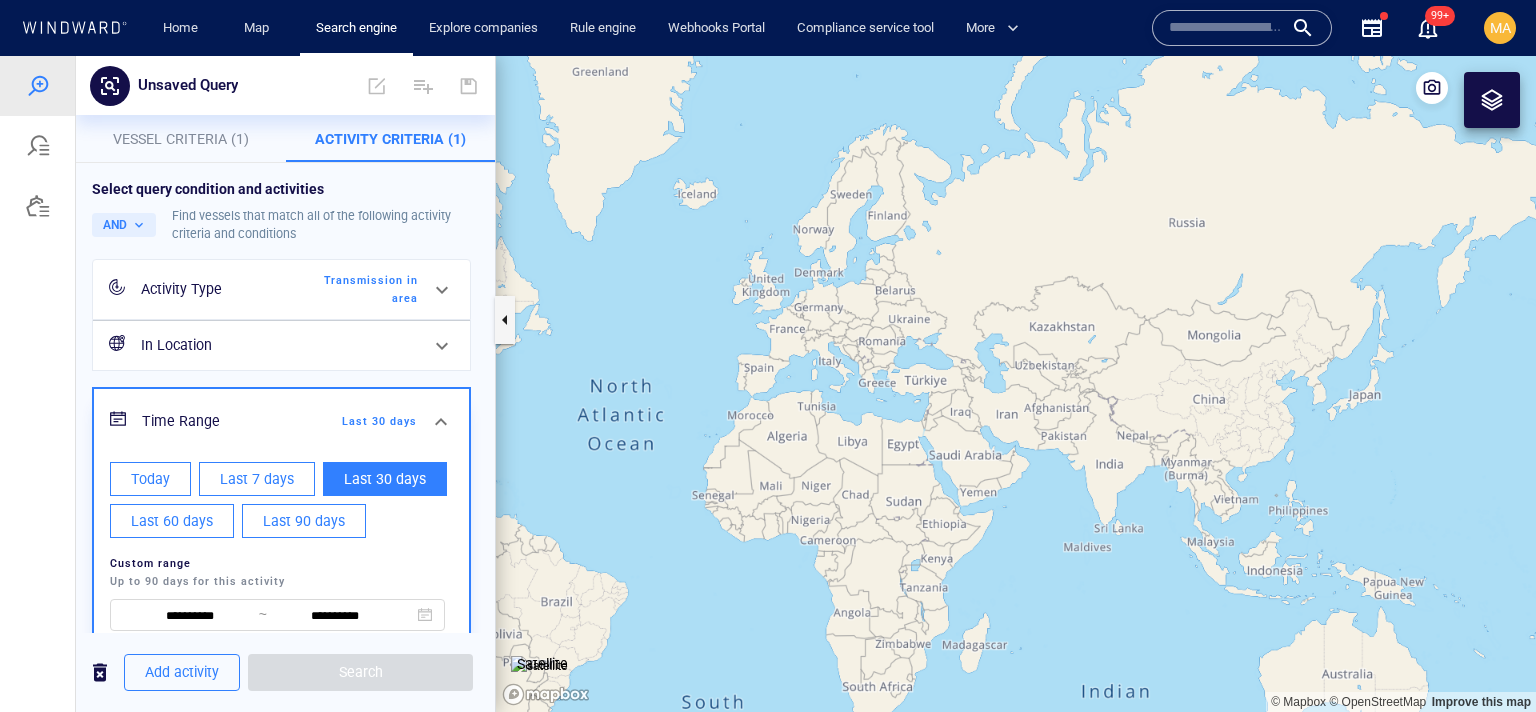 click on "Last 60 days" at bounding box center (172, 521) 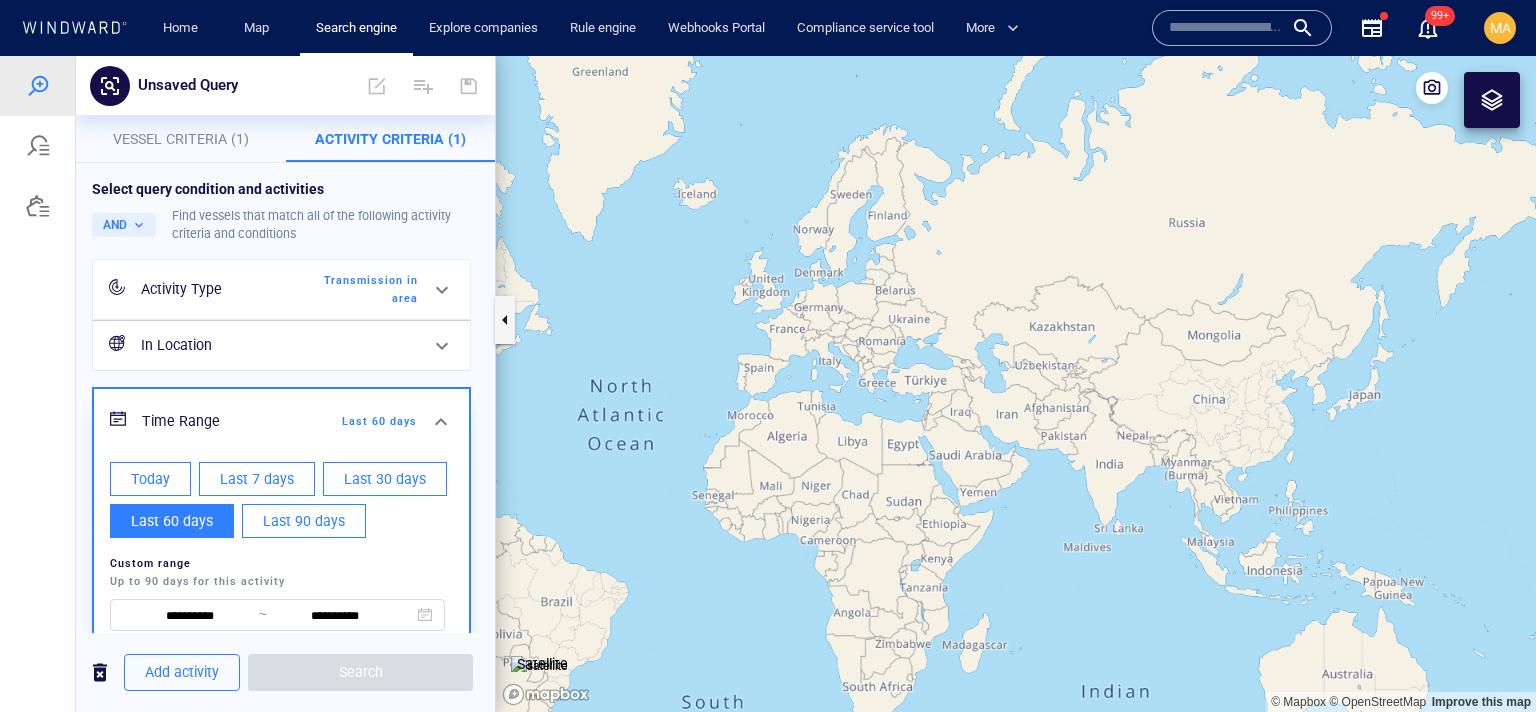click on "**********" at bounding box center [281, 518] 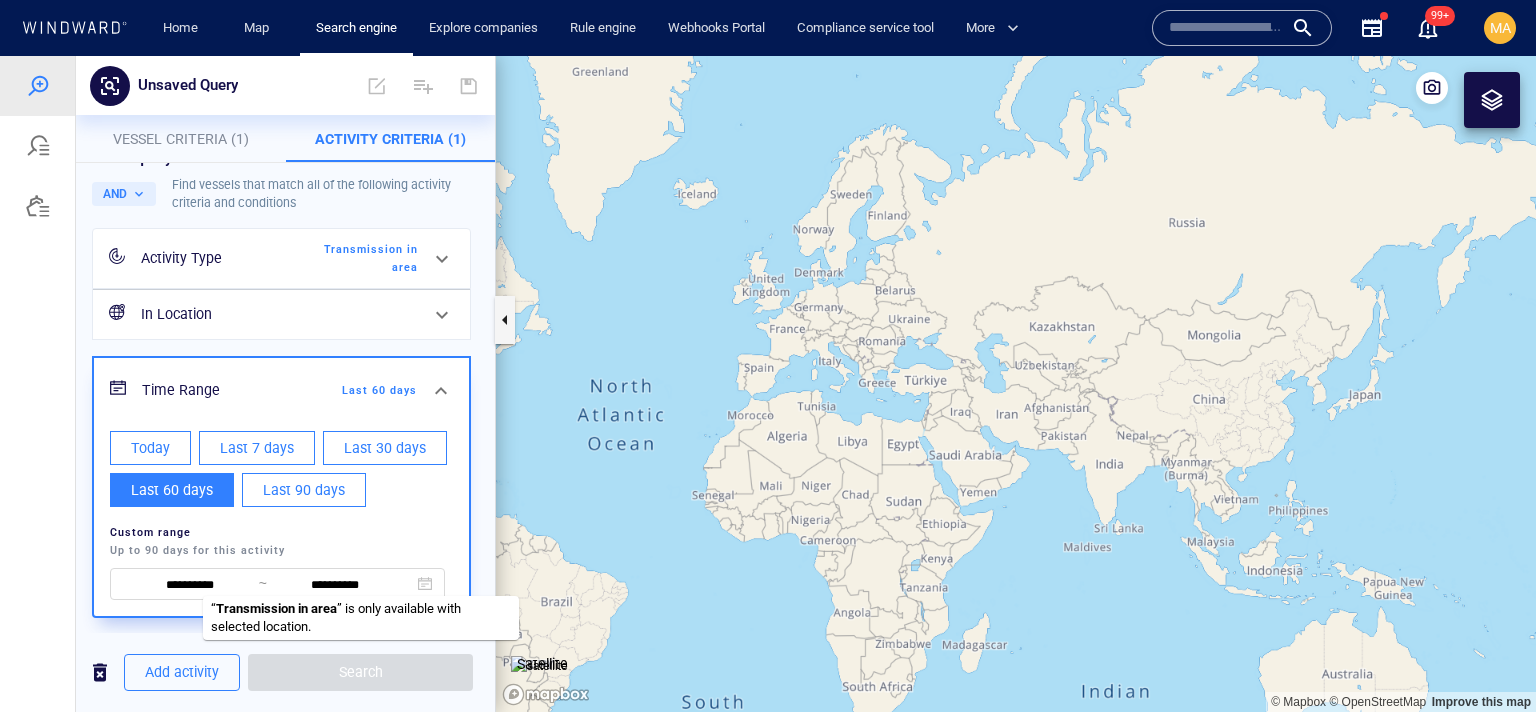 drag, startPoint x: 353, startPoint y: 678, endPoint x: 336, endPoint y: 679, distance: 17.029387 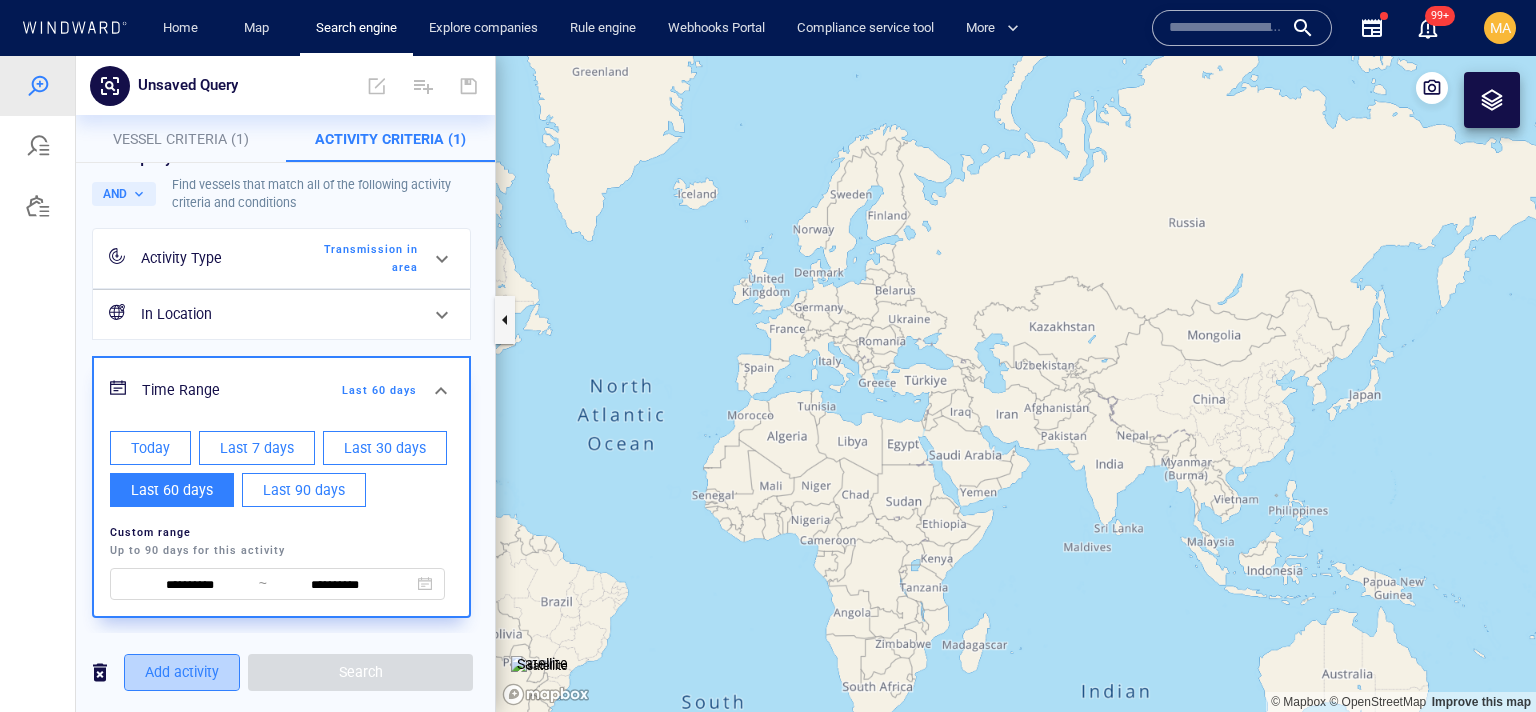 click on "Add activity" at bounding box center [182, 672] 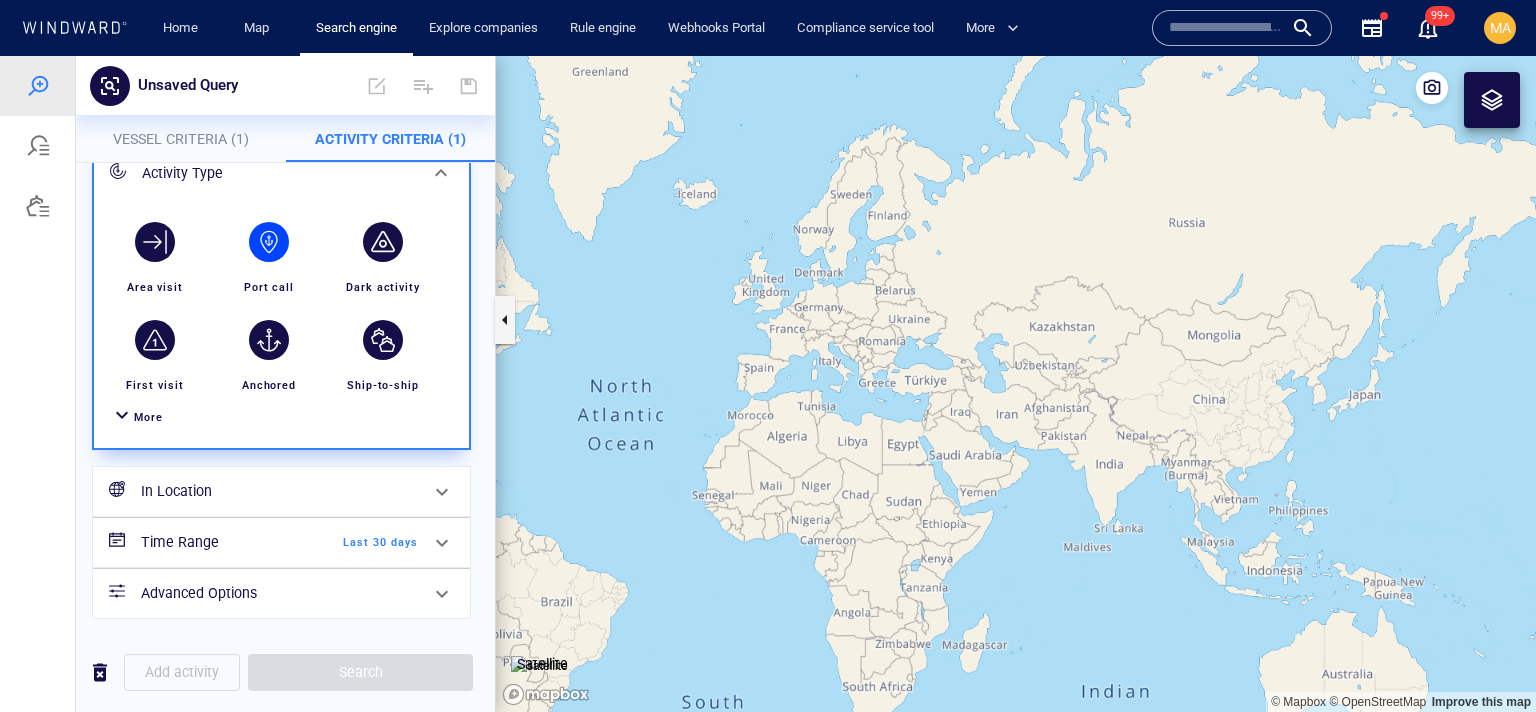 scroll, scrollTop: 38, scrollLeft: 0, axis: vertical 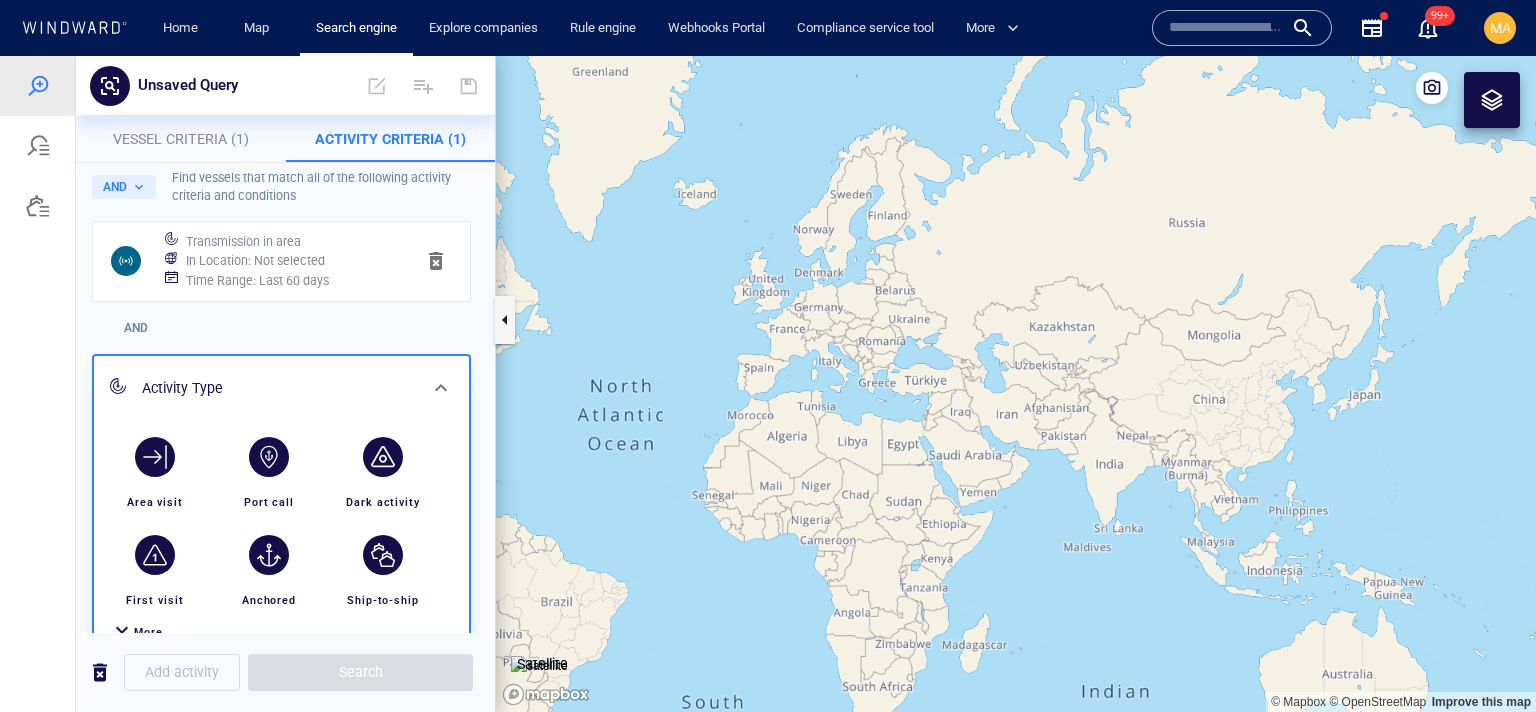 click on "AND" at bounding box center (136, 328) 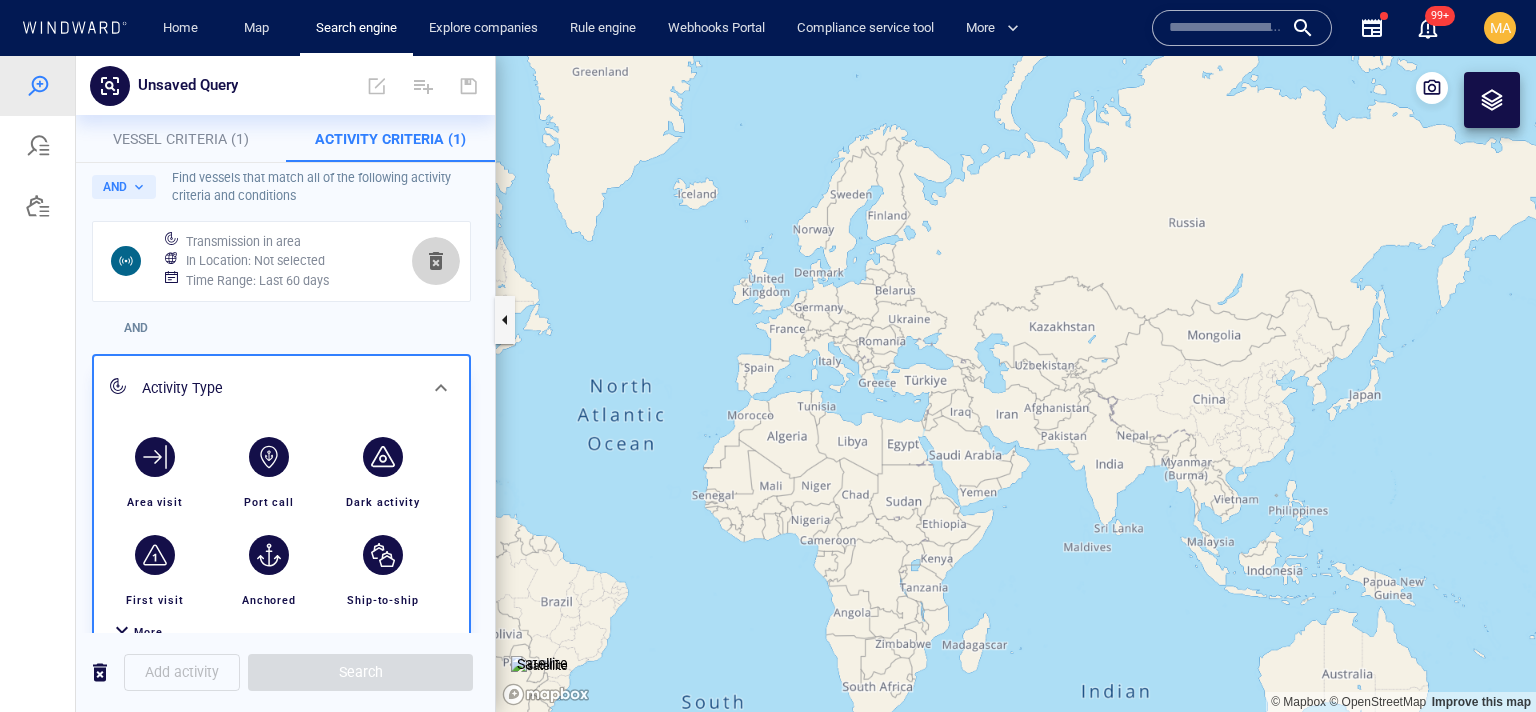 click at bounding box center (436, 261) 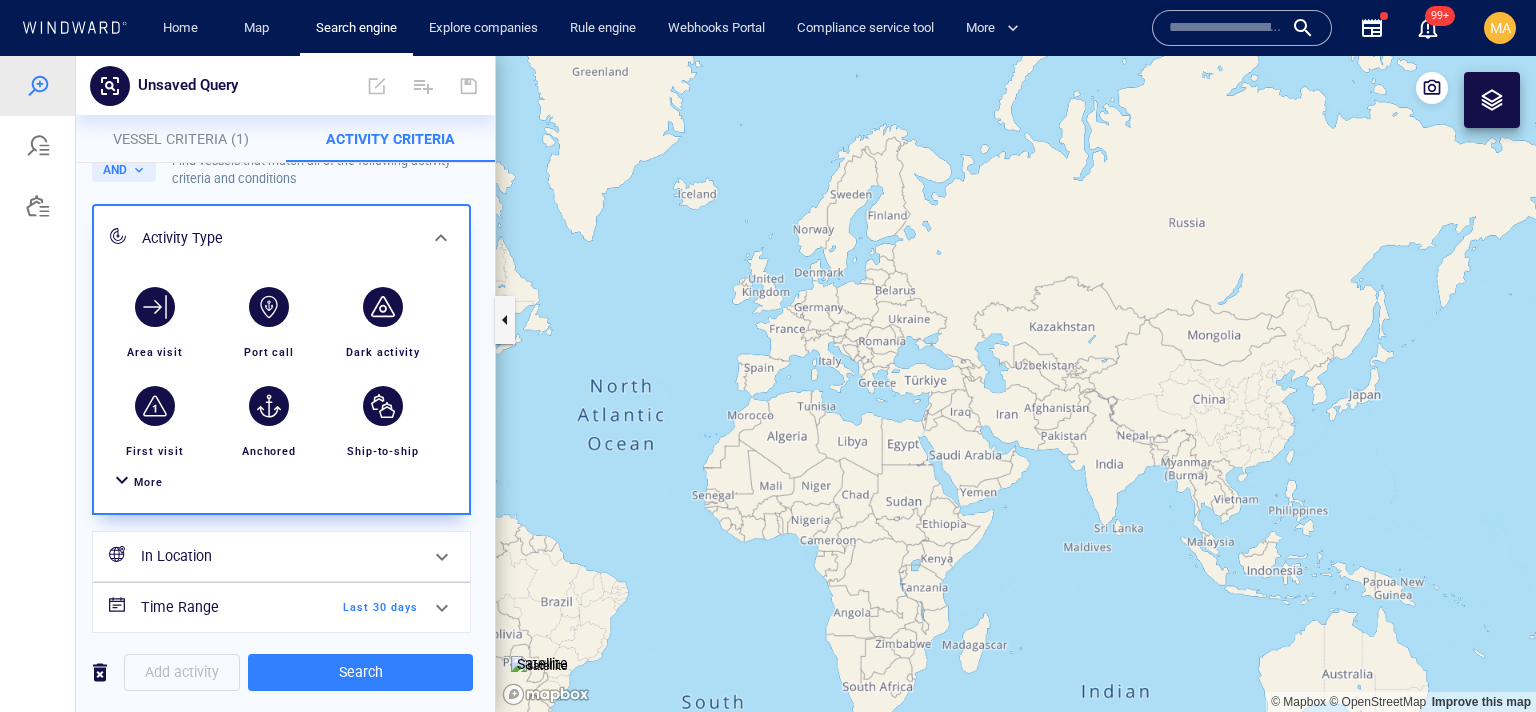 scroll, scrollTop: 100, scrollLeft: 0, axis: vertical 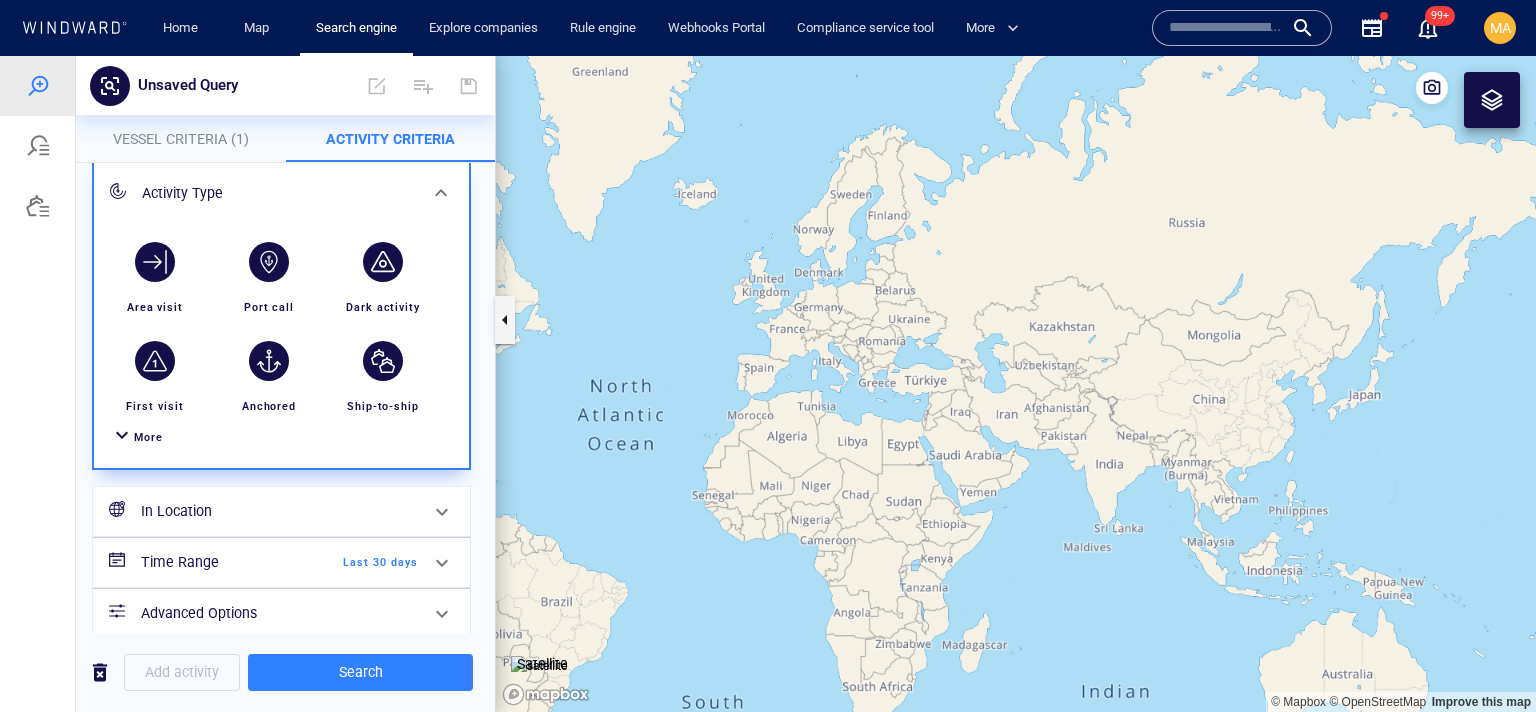 click on "More" at bounding box center [148, 437] 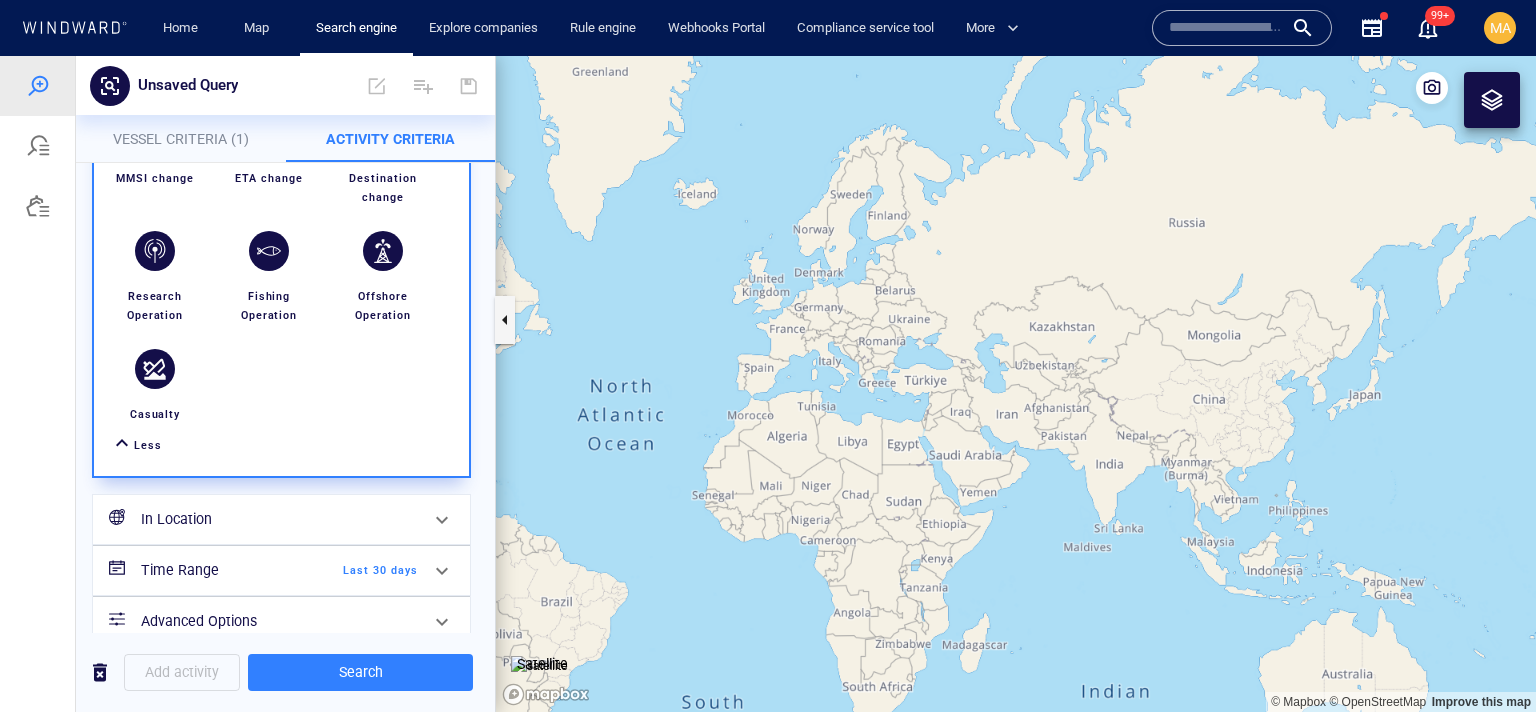 scroll, scrollTop: 679, scrollLeft: 0, axis: vertical 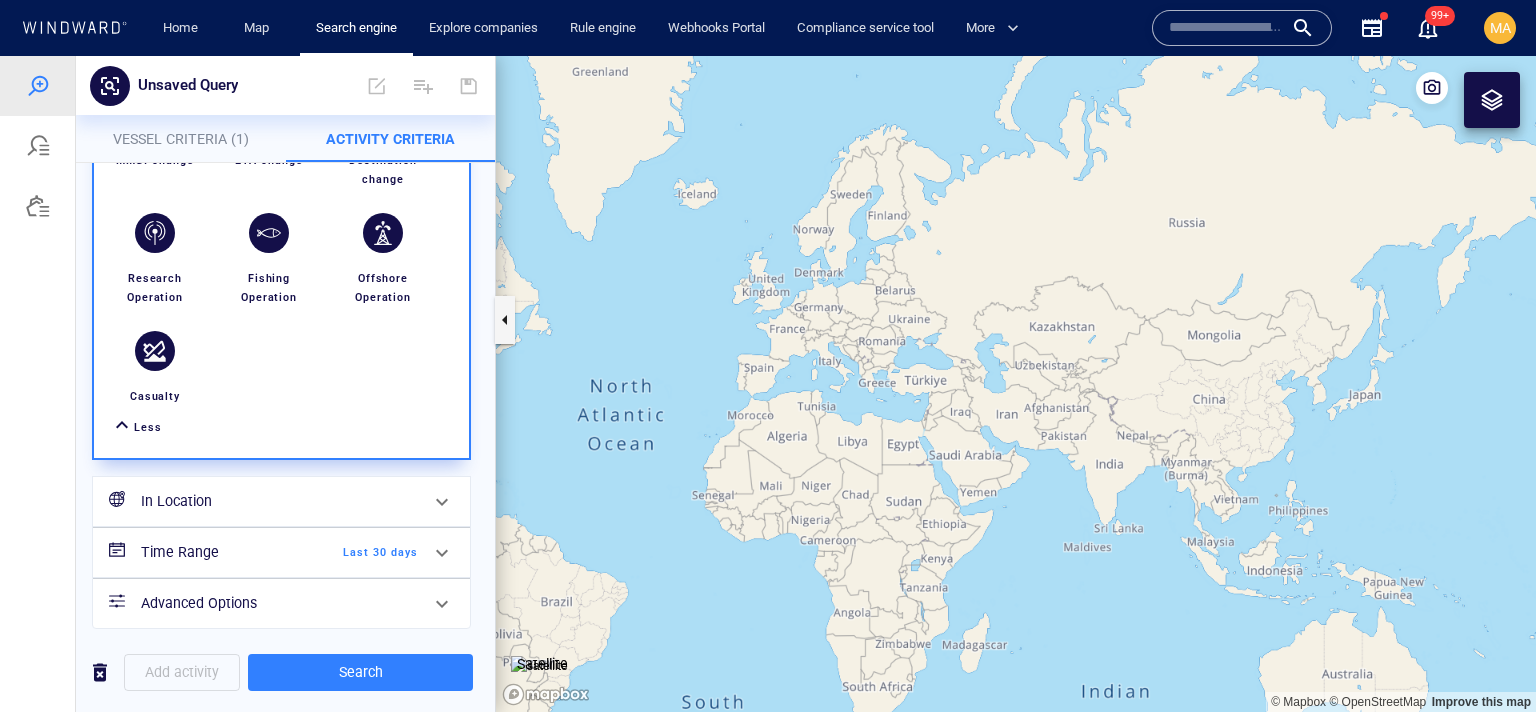 click on "Last 30 days" at bounding box center (360, 553) 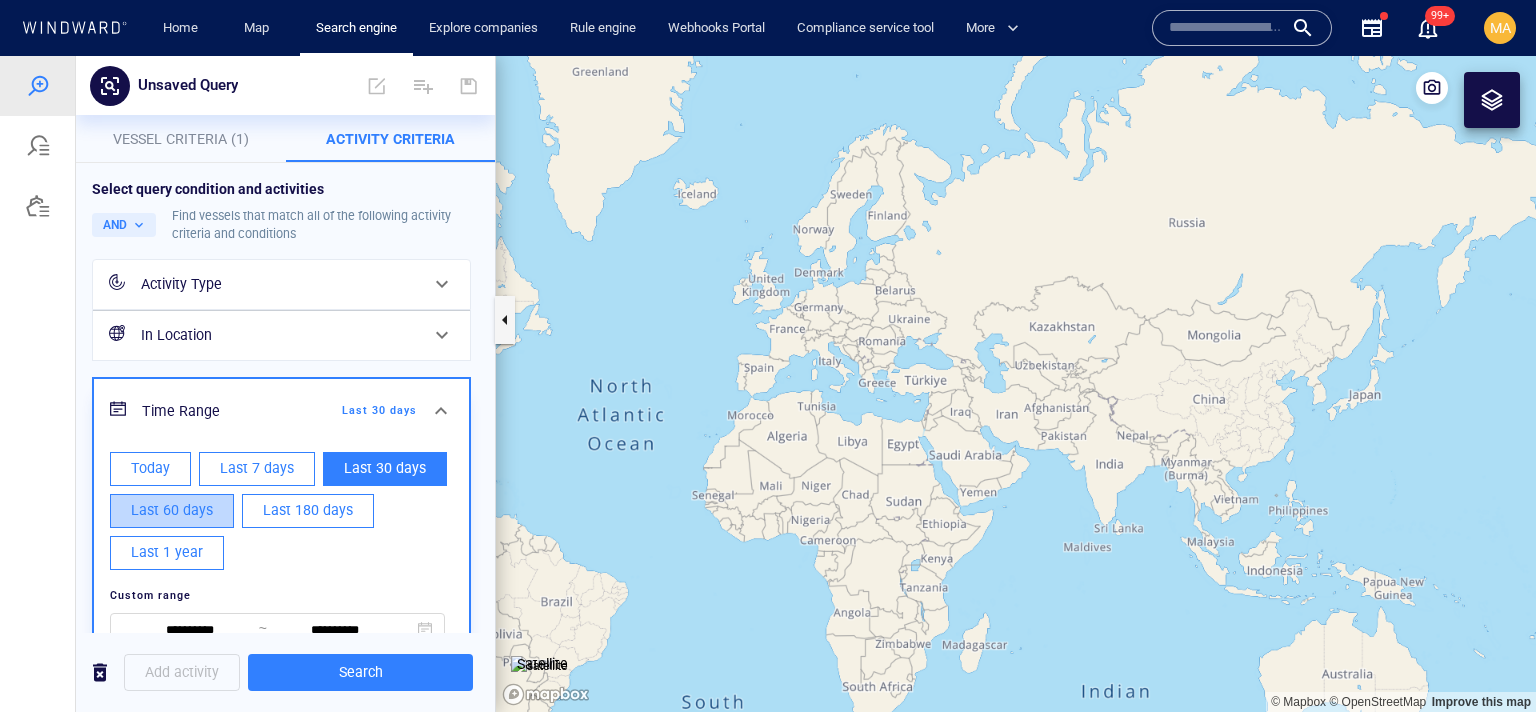 click on "Last 60 days" at bounding box center [172, 510] 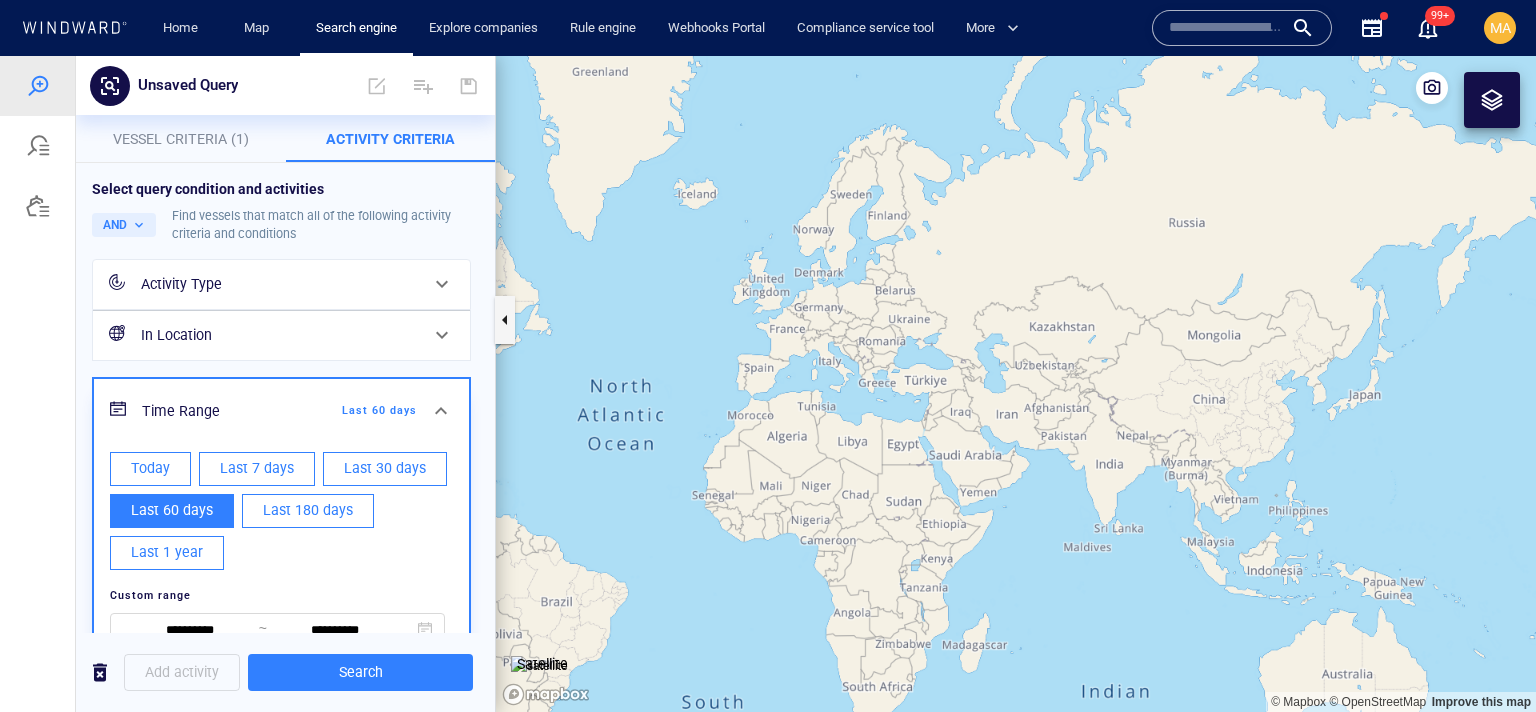 click on "**********" at bounding box center (281, 494) 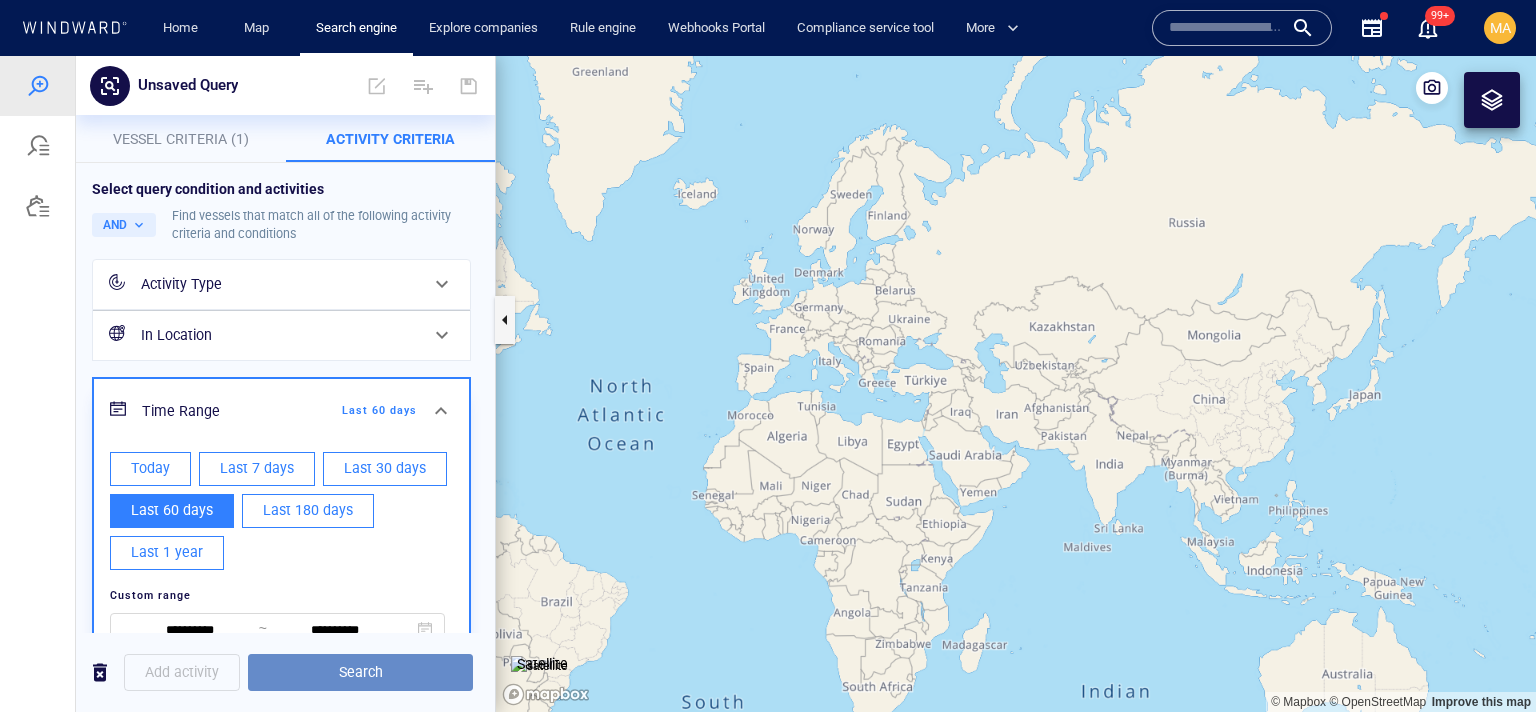 click on "Search" at bounding box center (360, 672) 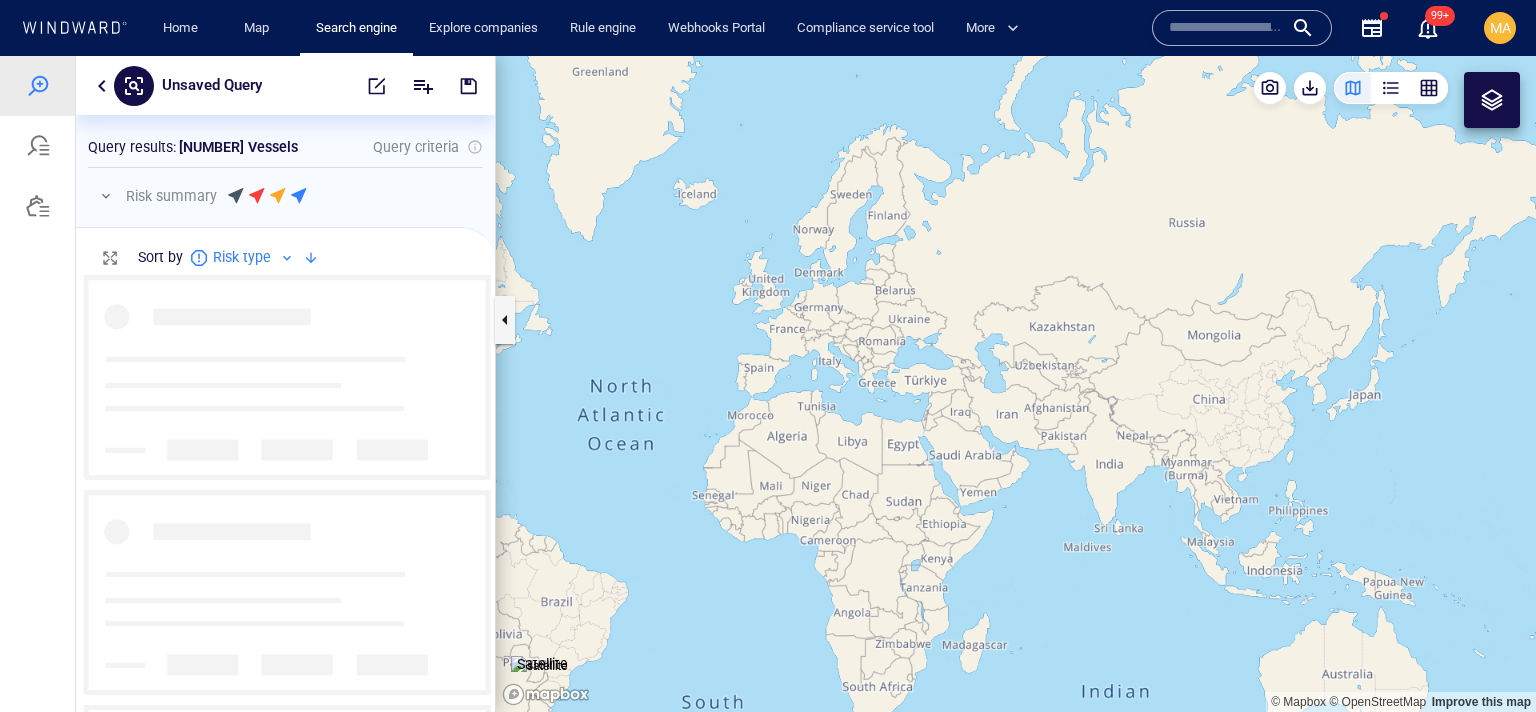 scroll, scrollTop: 0, scrollLeft: 0, axis: both 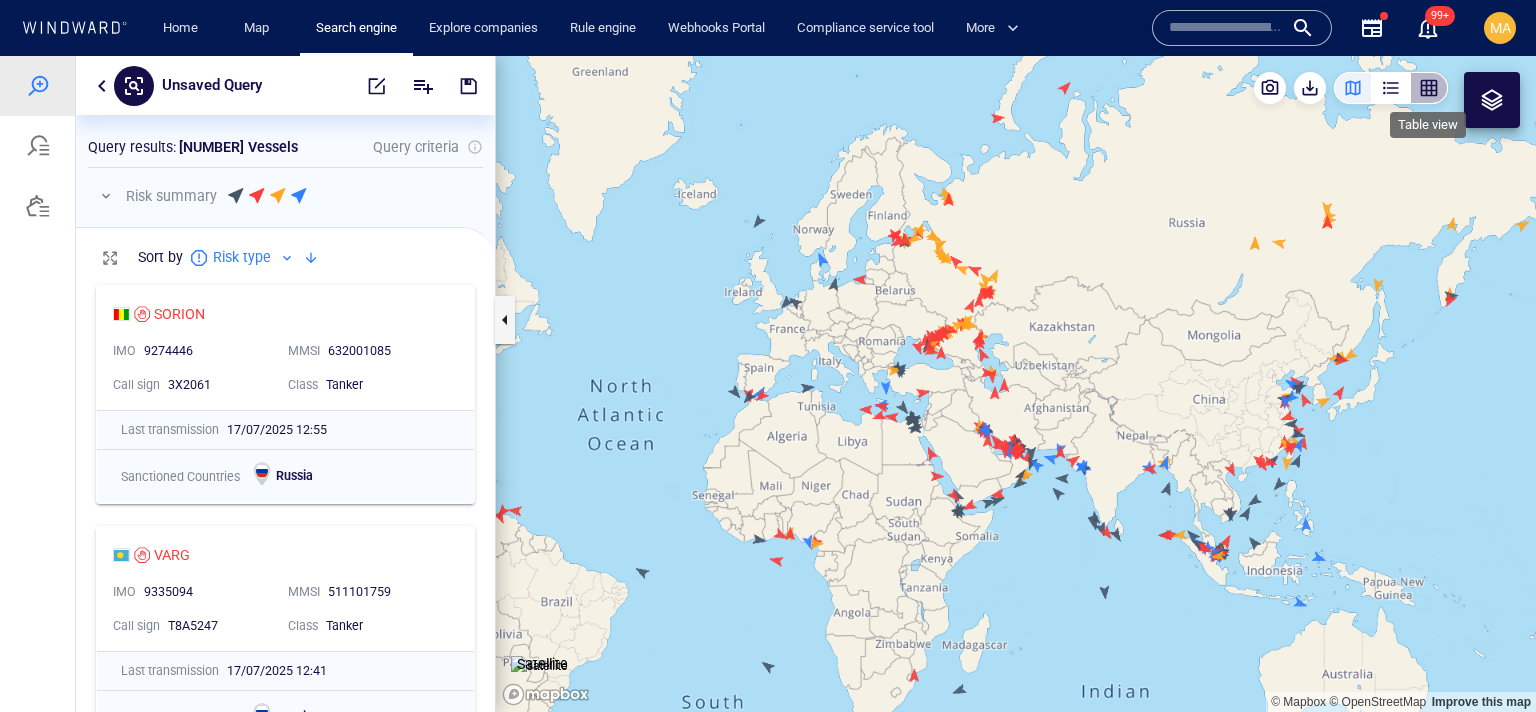click at bounding box center [1429, 88] 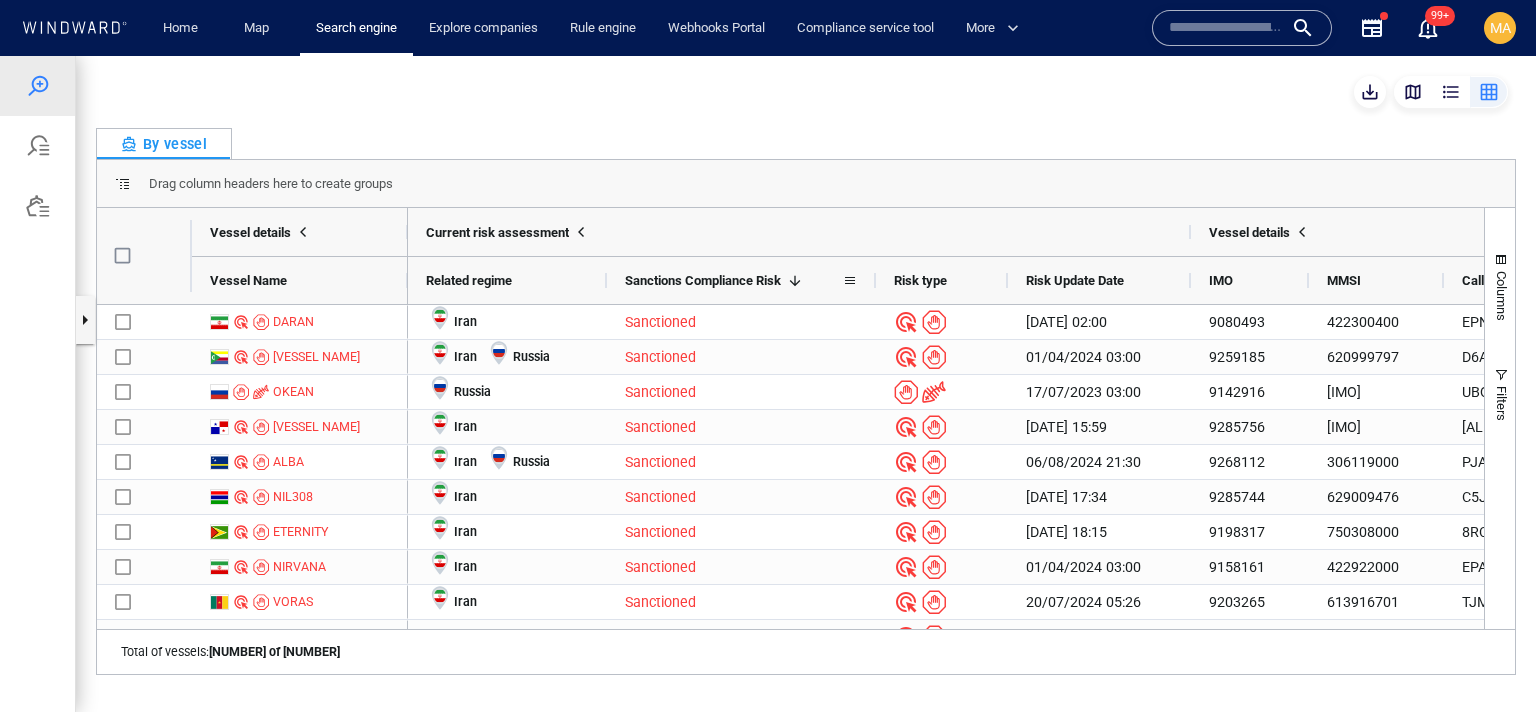 click at bounding box center (795, 281) 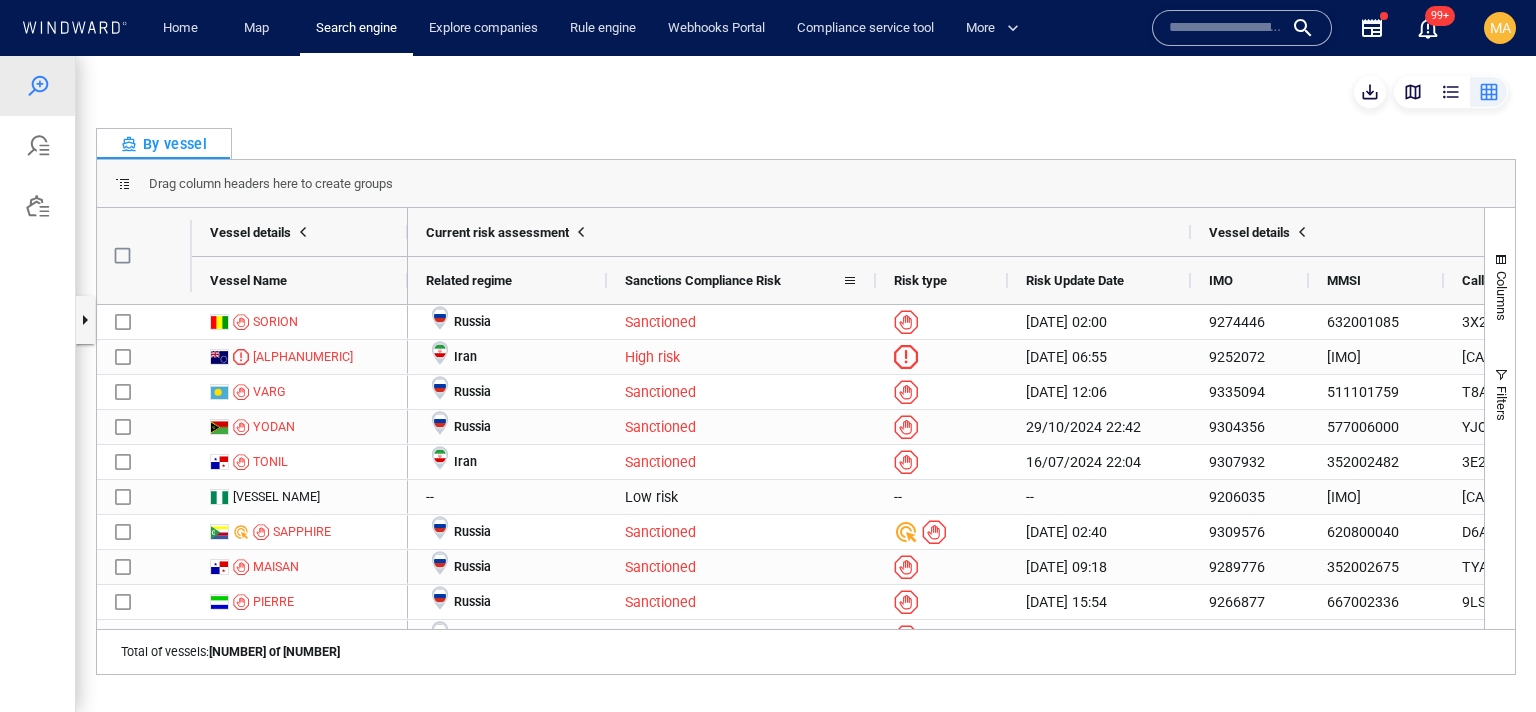 click on "Sanctions Compliance Risk" at bounding box center (733, 280) 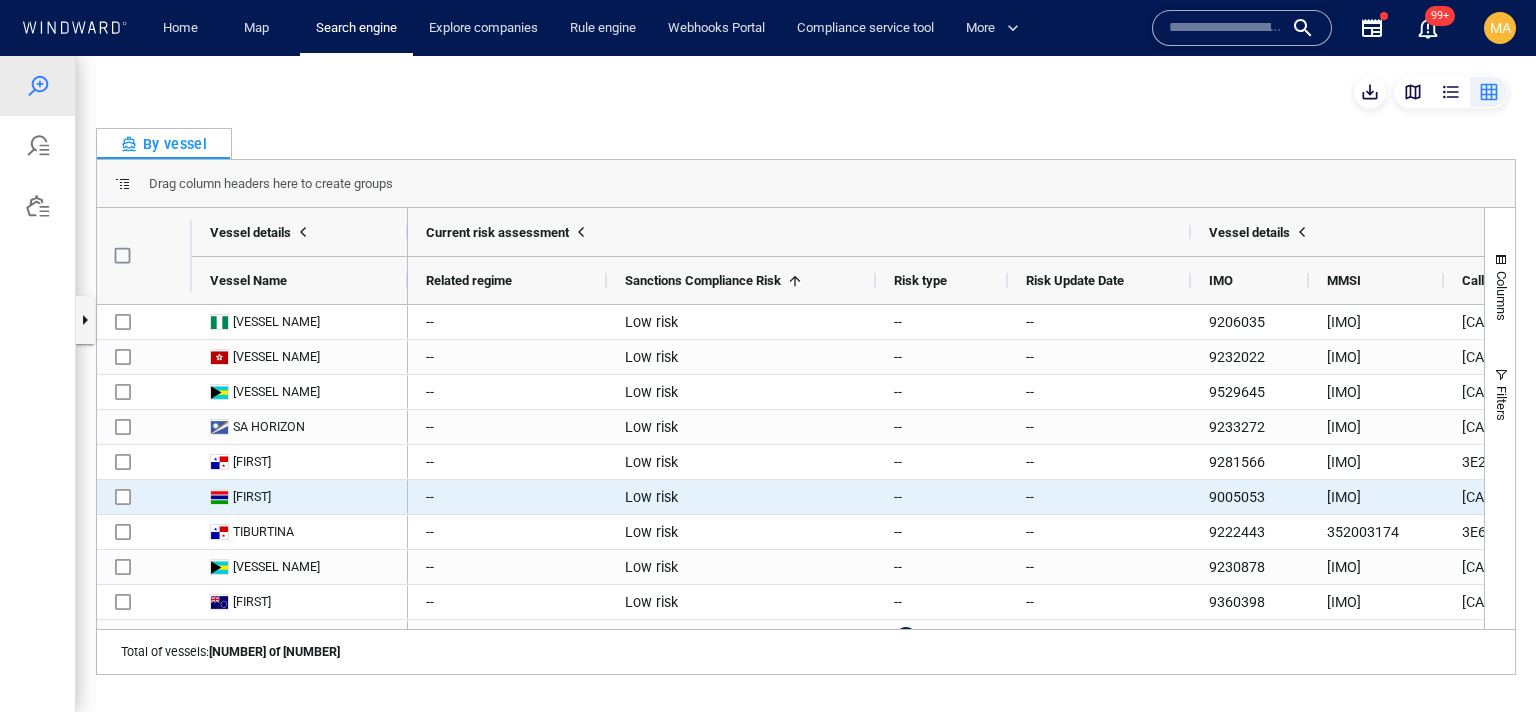 scroll, scrollTop: 79, scrollLeft: 0, axis: vertical 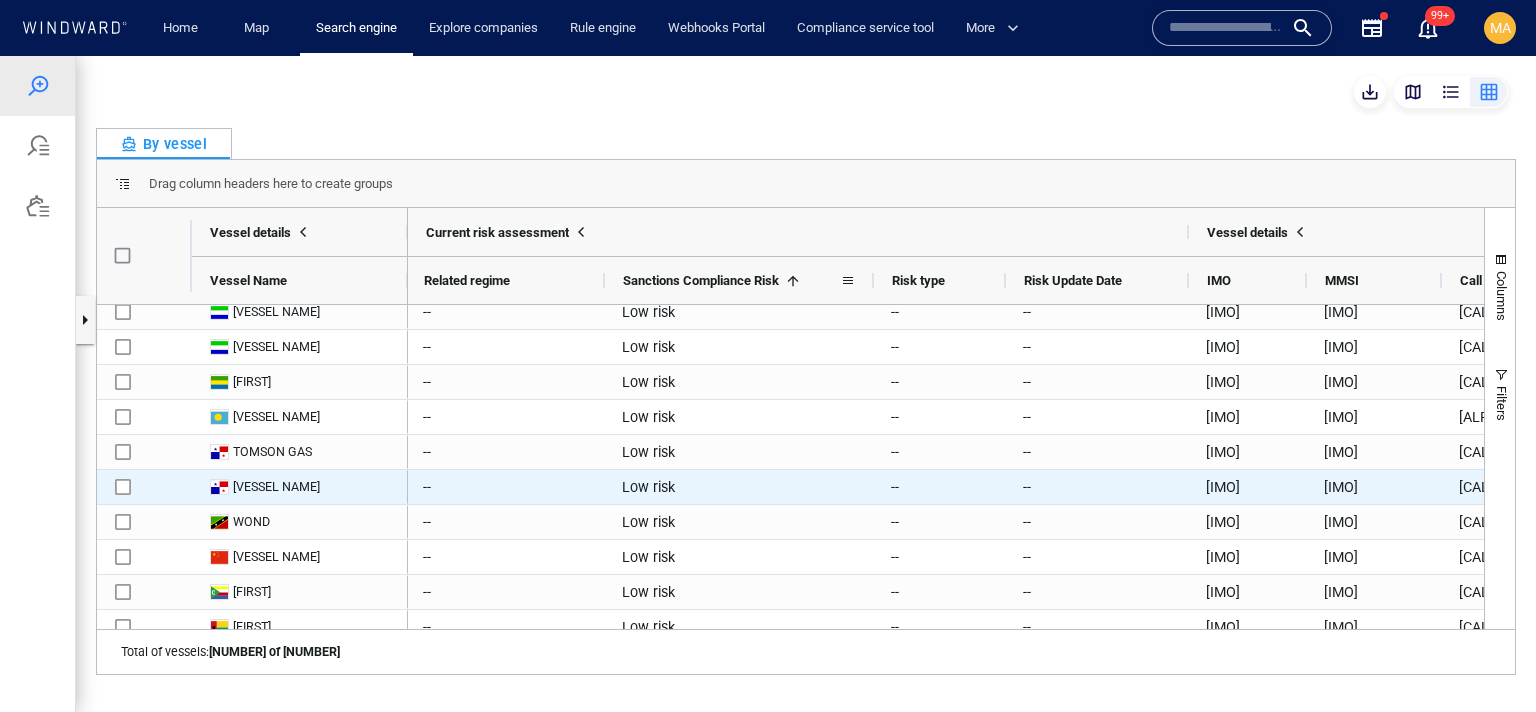click on "[NUMBER]" at bounding box center [1247, 487] 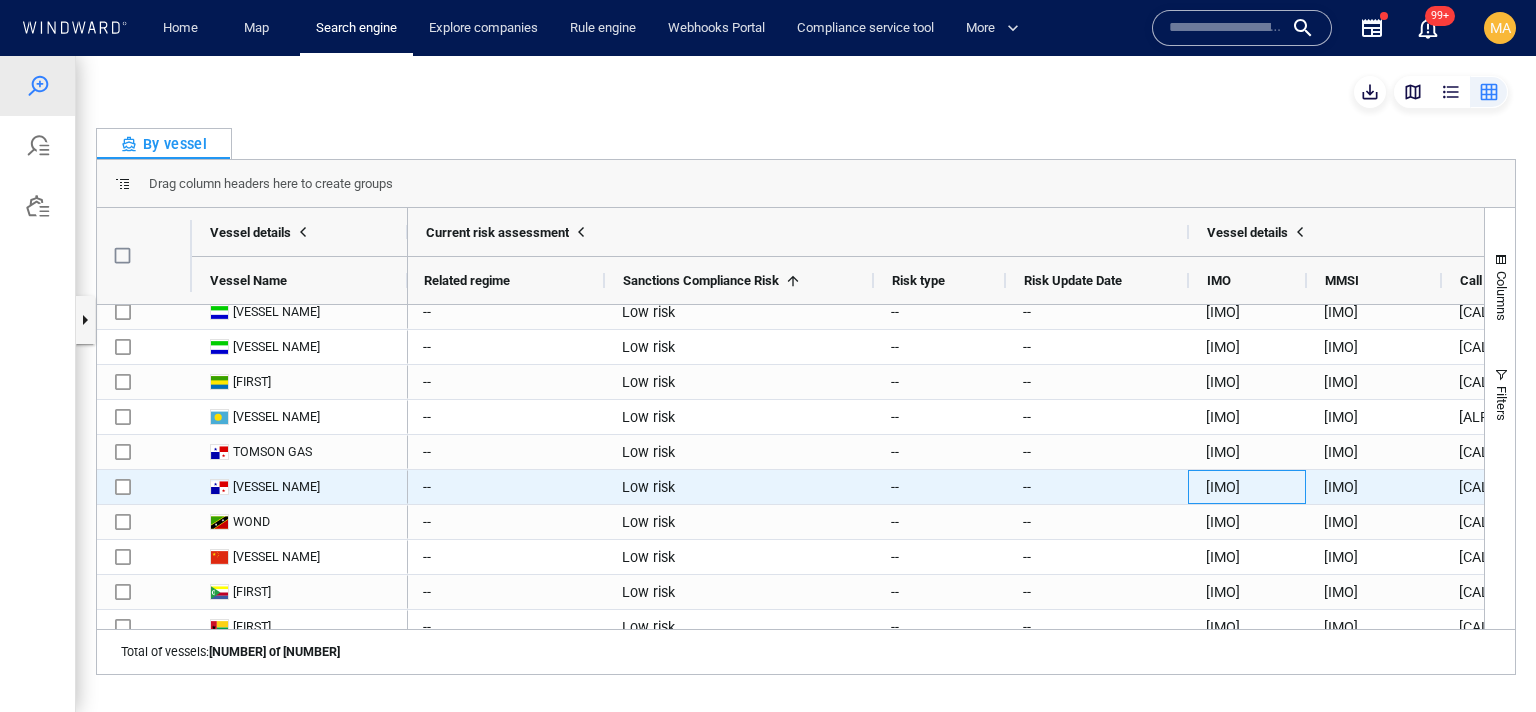 click on "[NUMBER]" at bounding box center [1247, 487] 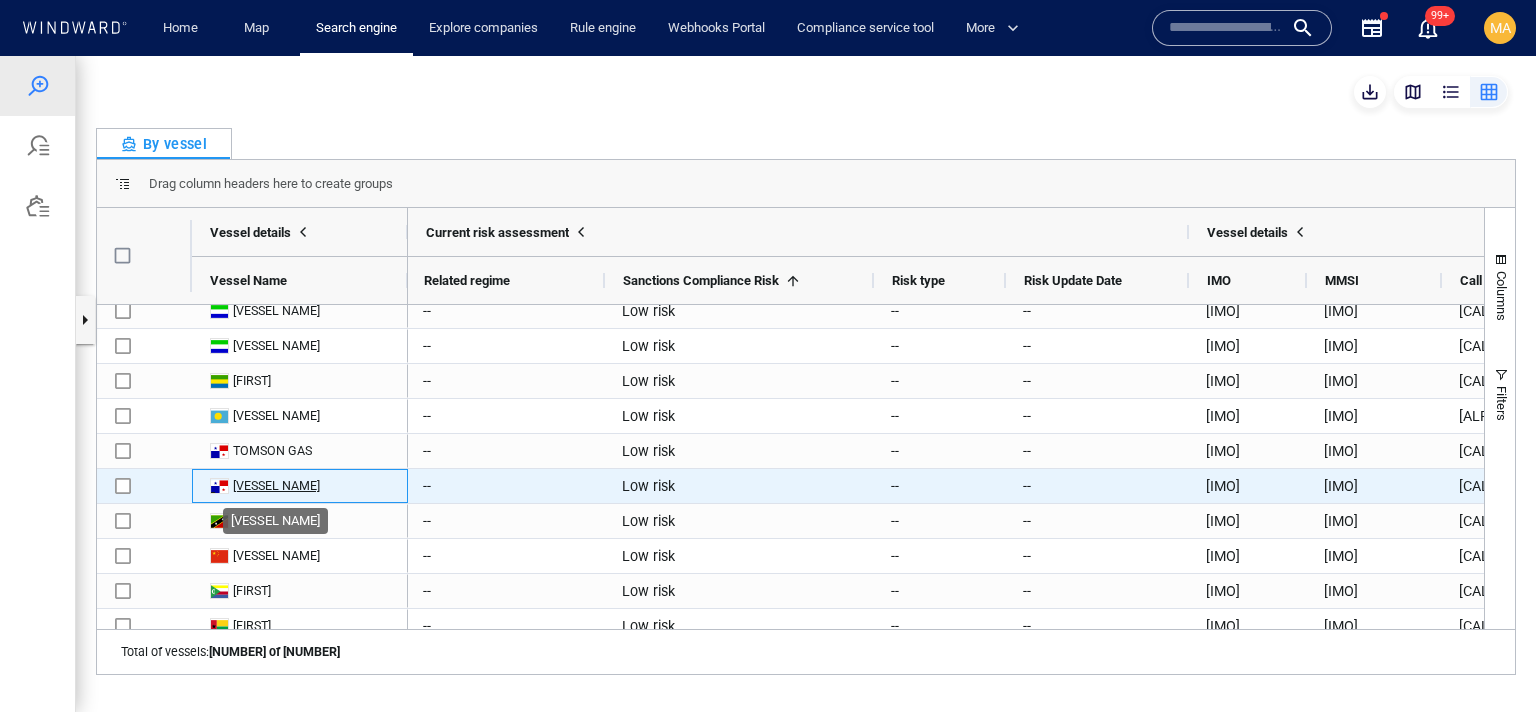 click on "WHITE PURL" at bounding box center (276, 486) 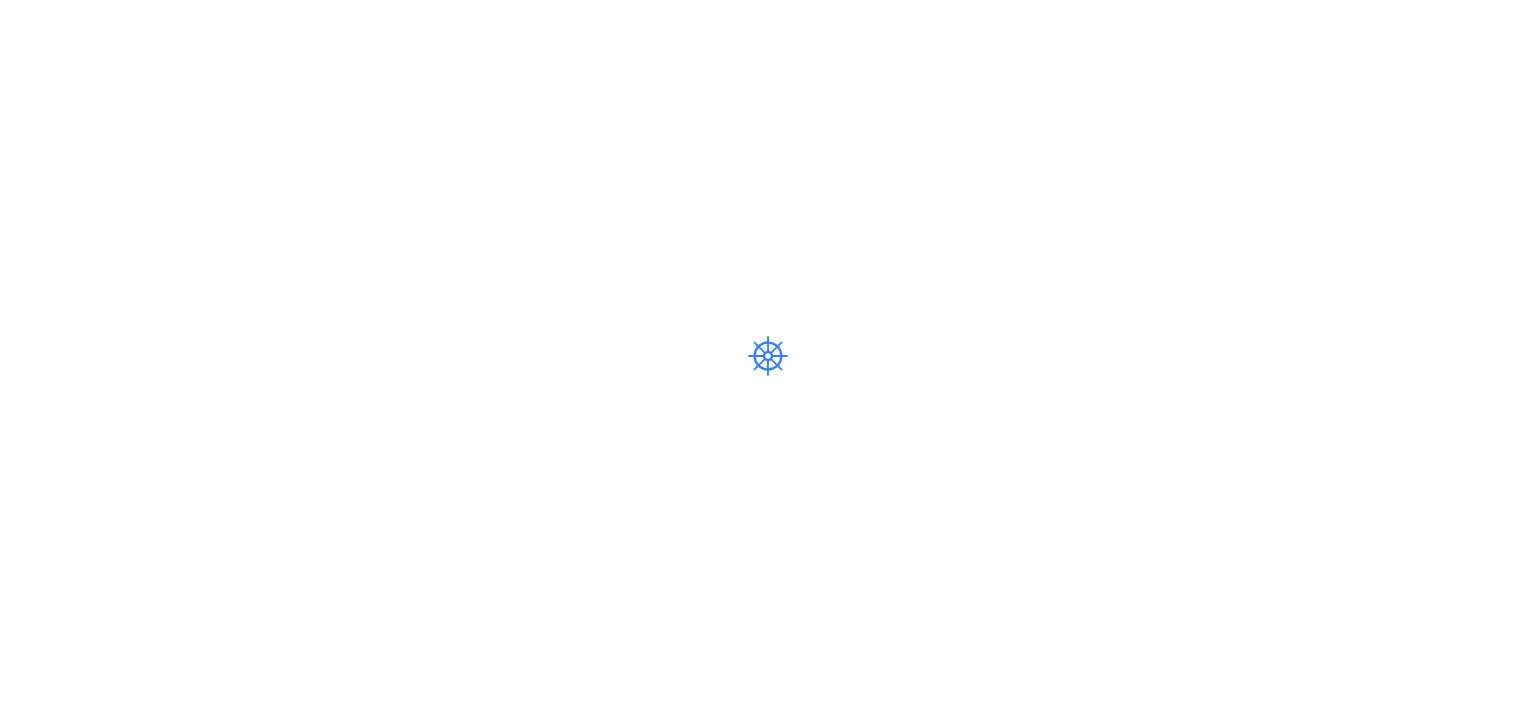 scroll, scrollTop: 0, scrollLeft: 0, axis: both 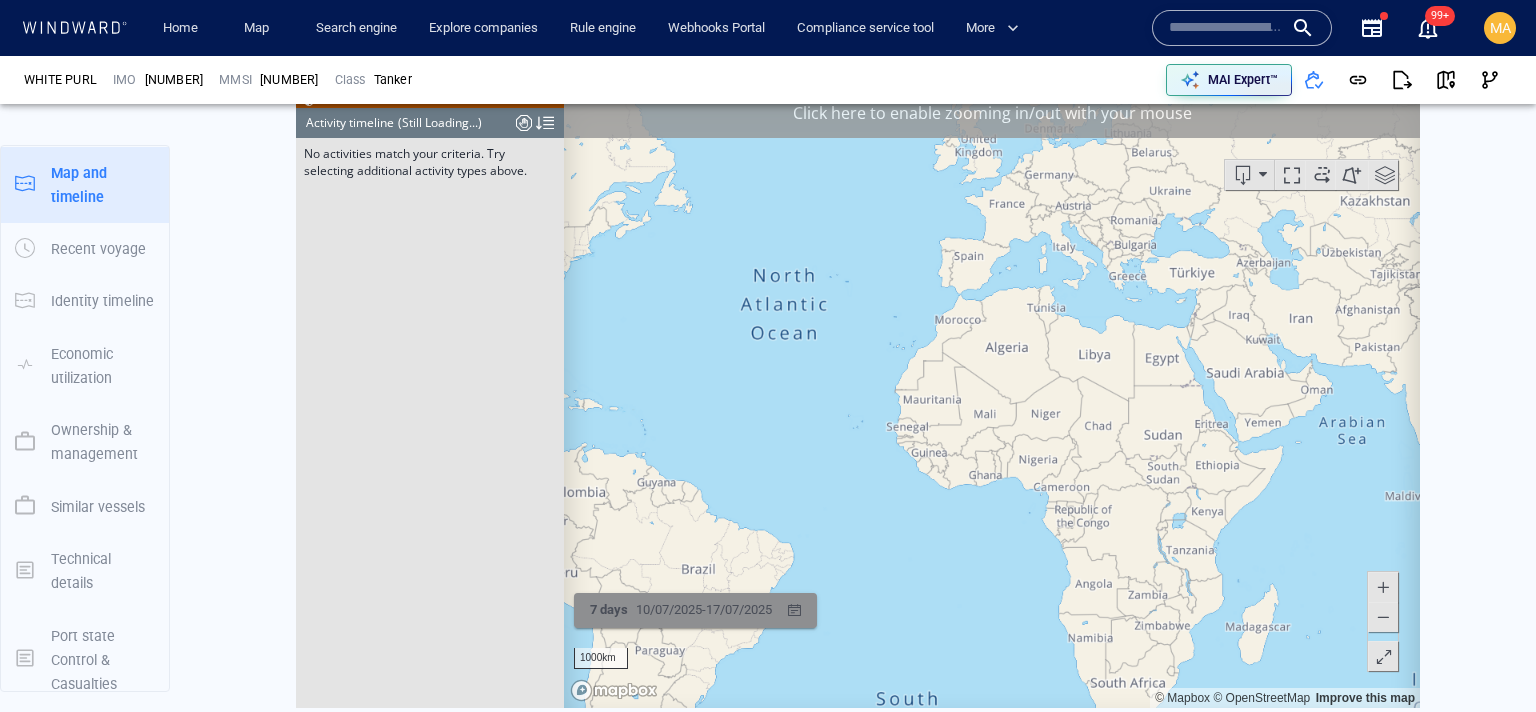 click at bounding box center (794, 609) 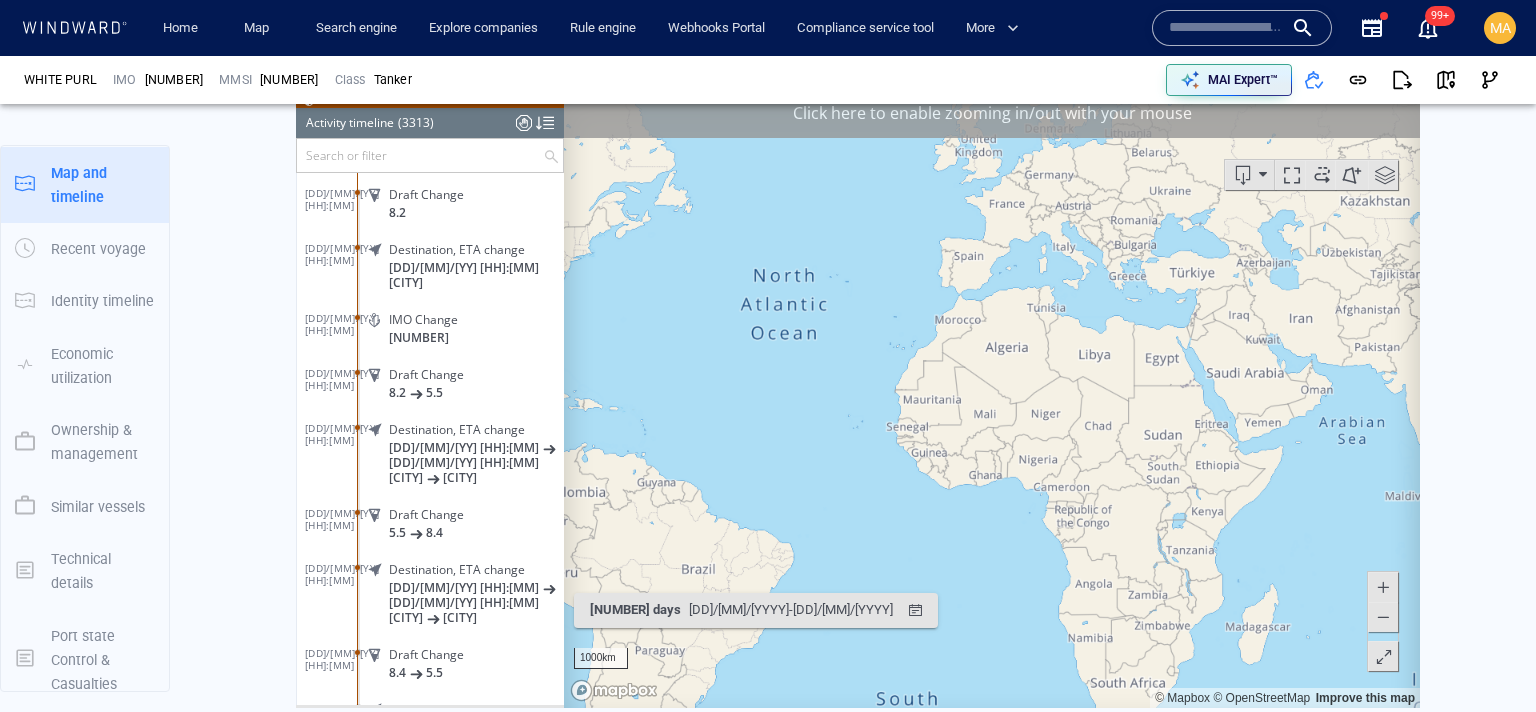 scroll, scrollTop: 181683, scrollLeft: 0, axis: vertical 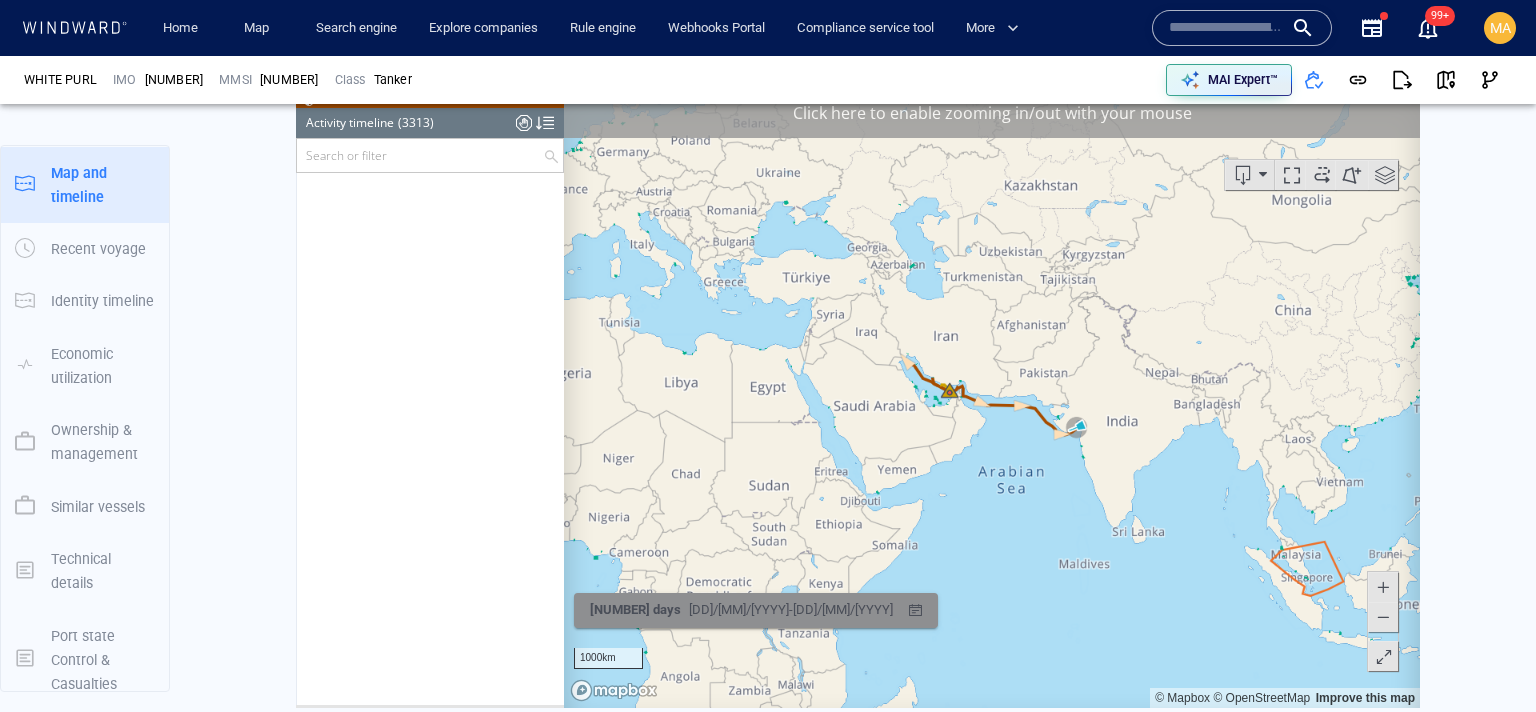 click at bounding box center (915, 609) 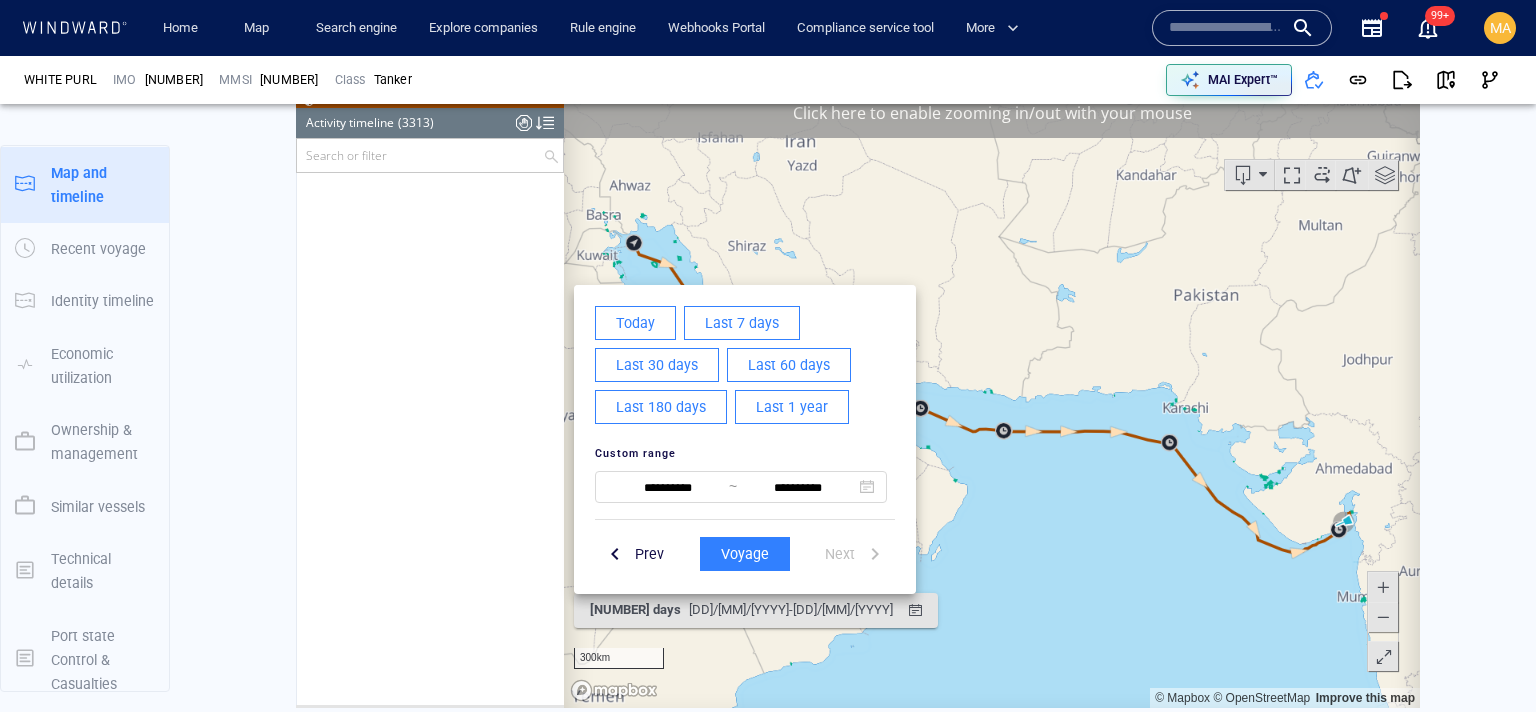 click on "Last 1 year" at bounding box center [792, 406] 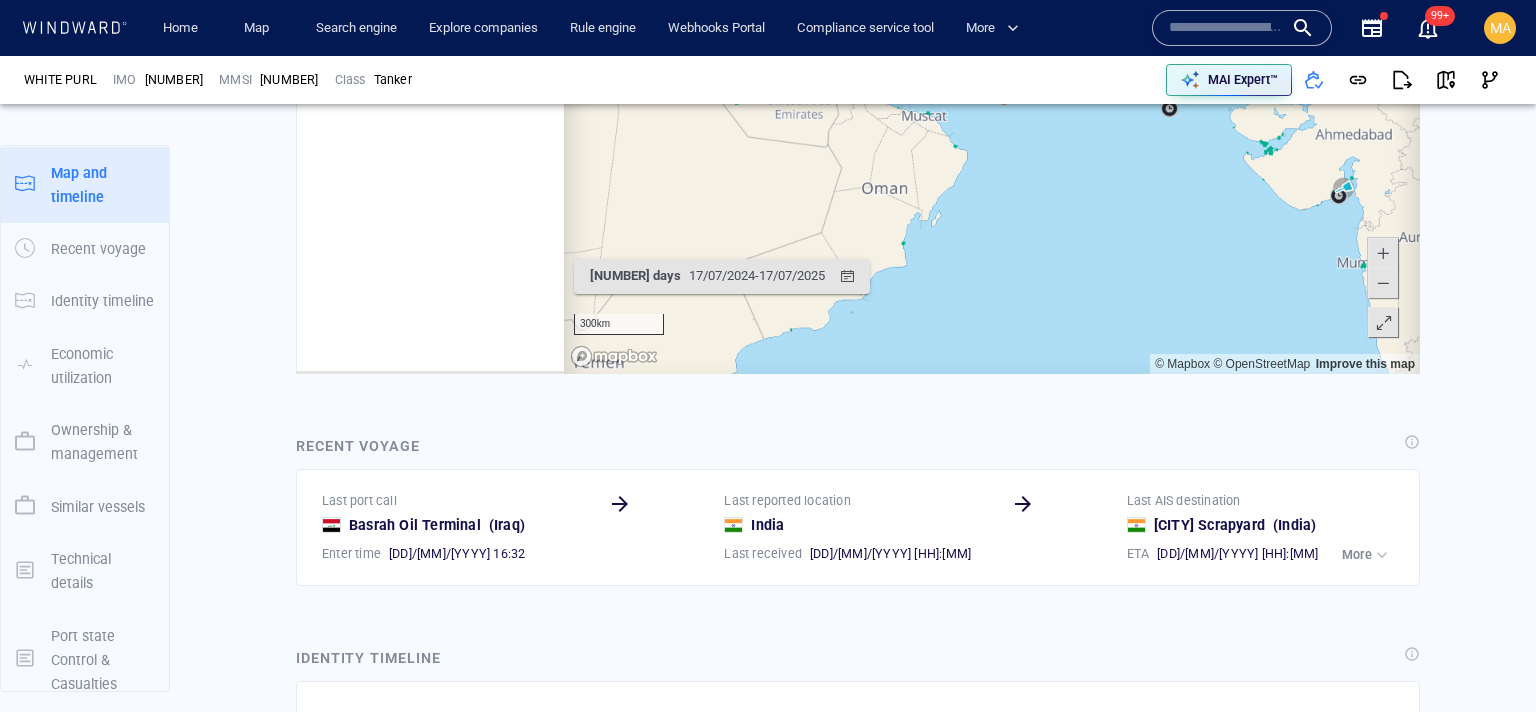 scroll, scrollTop: 1817, scrollLeft: 0, axis: vertical 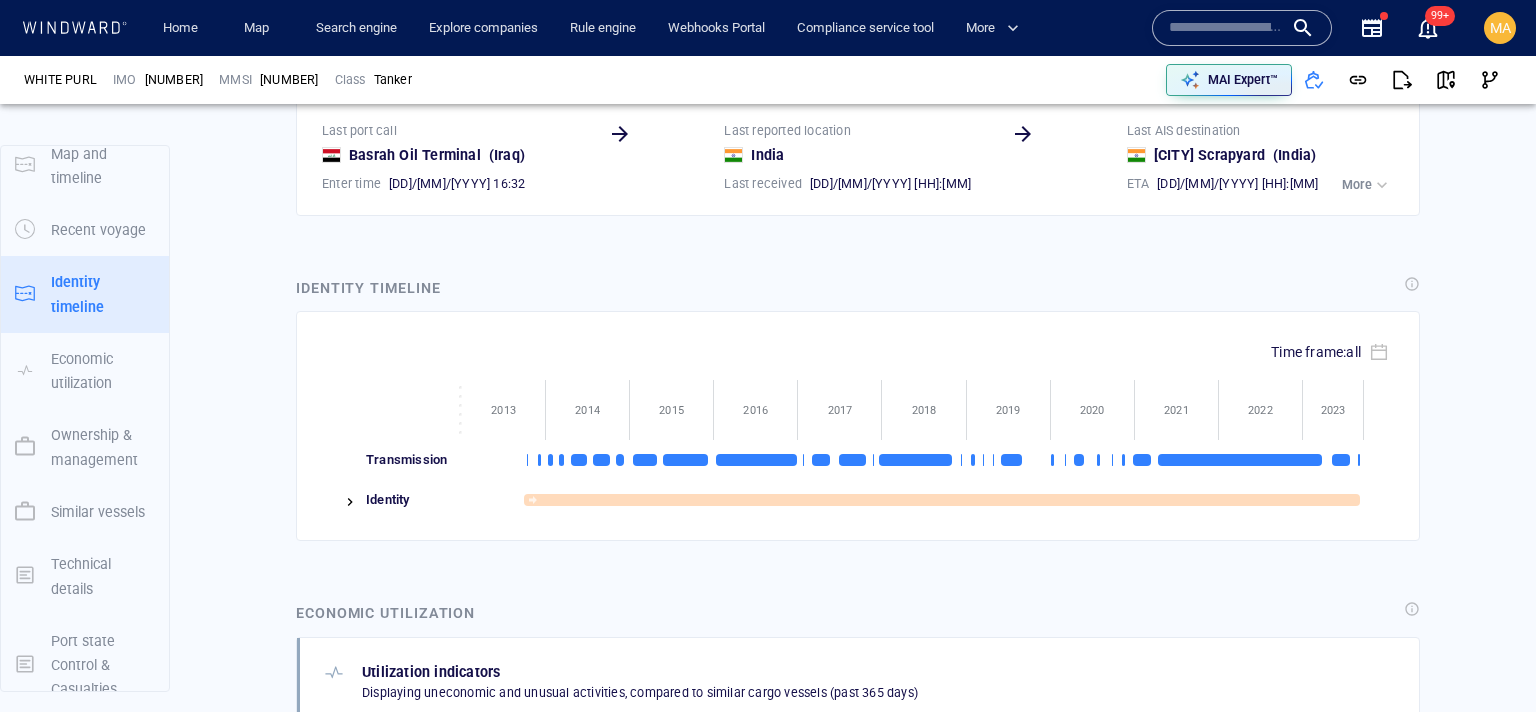 click on "Identity" at bounding box center (411, 500) 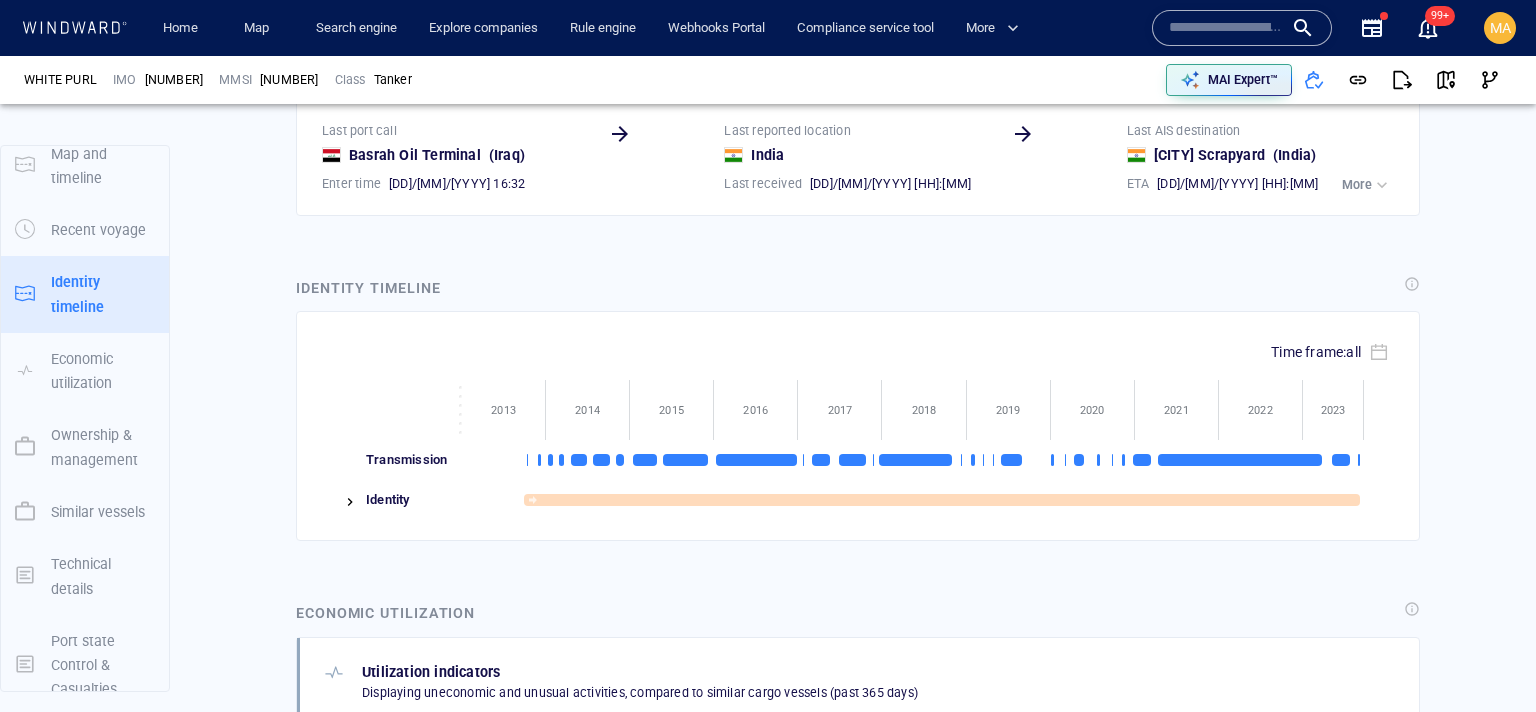 click on "Identity" at bounding box center [411, 500] 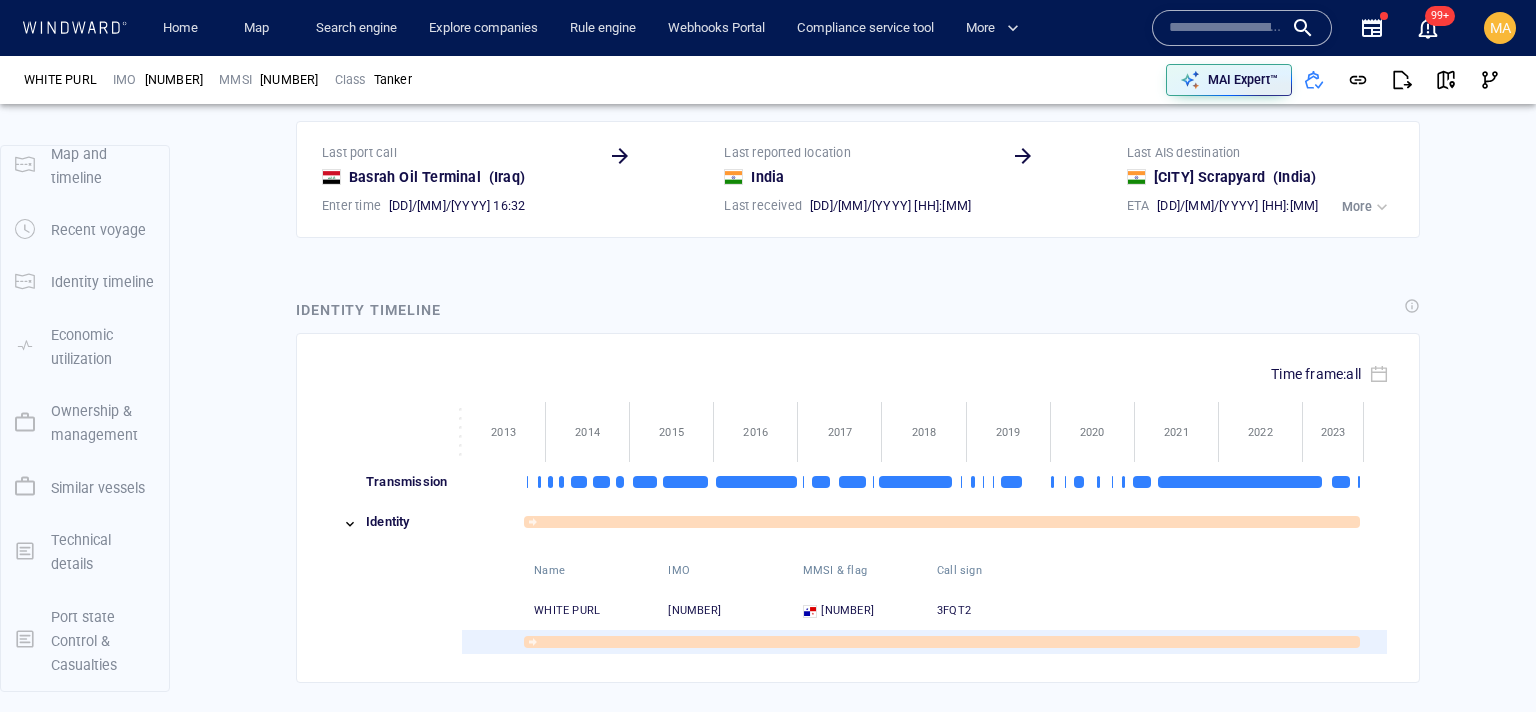 scroll, scrollTop: 1646, scrollLeft: 0, axis: vertical 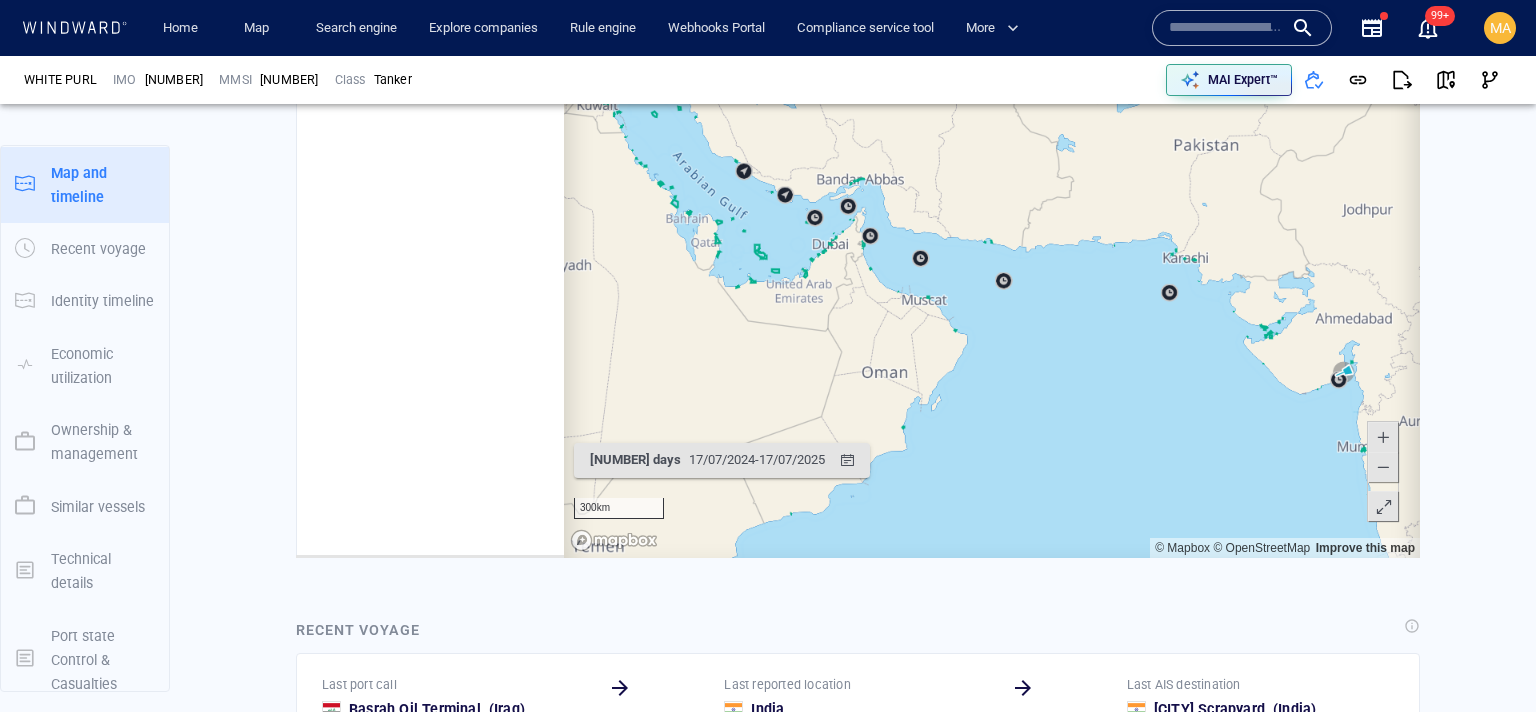 click on "Draft Change [NUMBER].[NUMBER] Destination, ETA change [DD]/[MM]/[YY] [HH]:[MM] [CITY] [DD]/[MM]/[YY] [HH]:[MM] IMO Change [NUMBER] Draft Change [NUMBER].[NUMBER] [NUMBER].[NUMBER] Destination, ETA change [DD]/[MM]/[YY] [HH]:[MM] [DD]/[MM]/[YY] [HH]:[MM] [CITY] [CITY] Draft Change [NUMBER].[NUMBER] [NUMBER].[NUMBER] Destination, ETA change [DD]/[MM]/[YY] [HH]:[MM] [DD]/[MM]/[YY] [HH]:[MM] [CITY] [CITY] Draft Change [NUMBER].[NUMBER] [NUMBER].[NUMBER] Destination, ETA change [DD]/[MM]/[YY] [HH]:[MM] [DD]/[MM]/[YY] [HH]:[MM] [CITY] [CITY] Draft Change [NUMBER].[NUMBER] [NUMBER].[NUMBER] Destination, ETA change [DD]/[MM]/[YY] [HH]:[MM] [DD]/[MM]/[YY] [HH]:[MM] [CITY] [CITY] Draft Change [NUMBER].[NUMBER] [NUMBER].[NUMBER] ETA change [DD]/[MM]/[YY] [HH]:[MM] [DD]/[MM]/[YY] [HH]:[MM]" 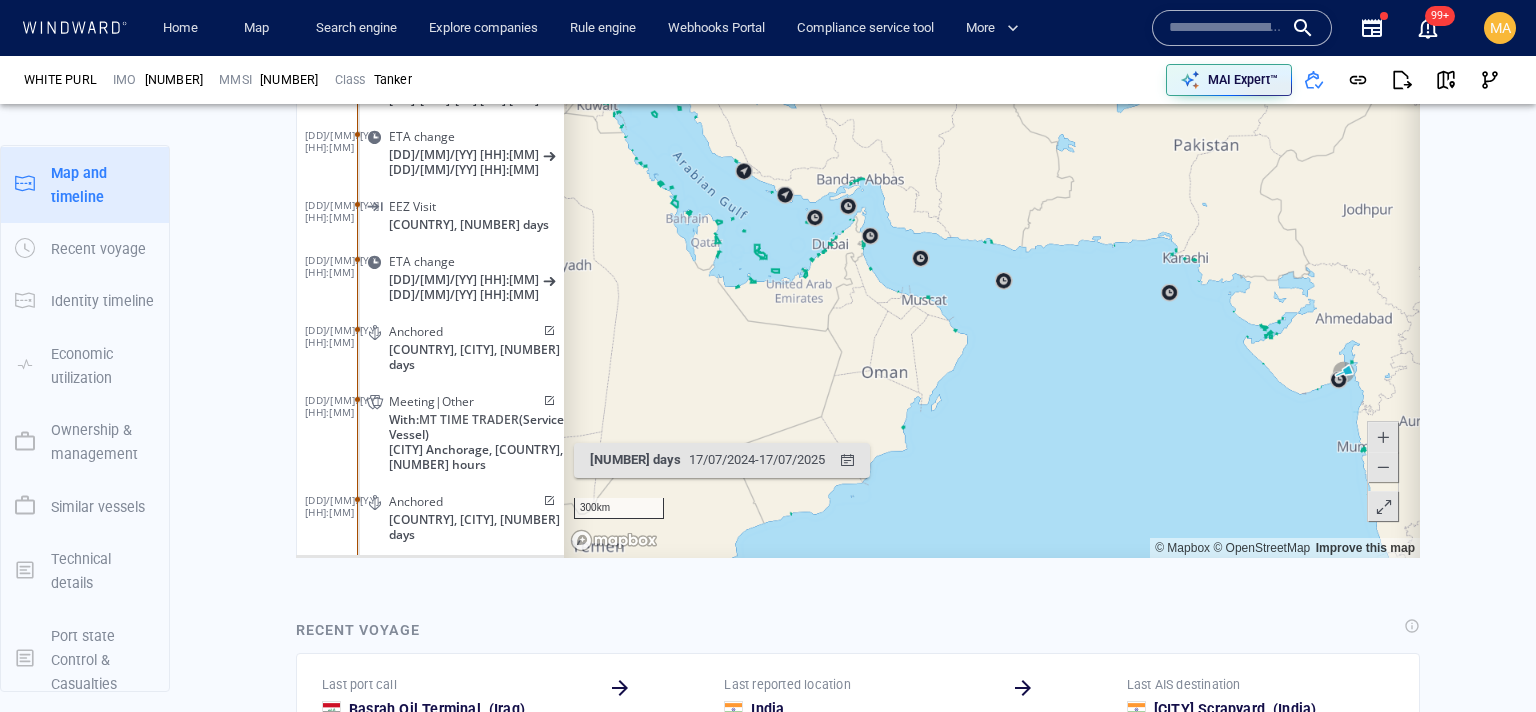 scroll, scrollTop: 181837, scrollLeft: 0, axis: vertical 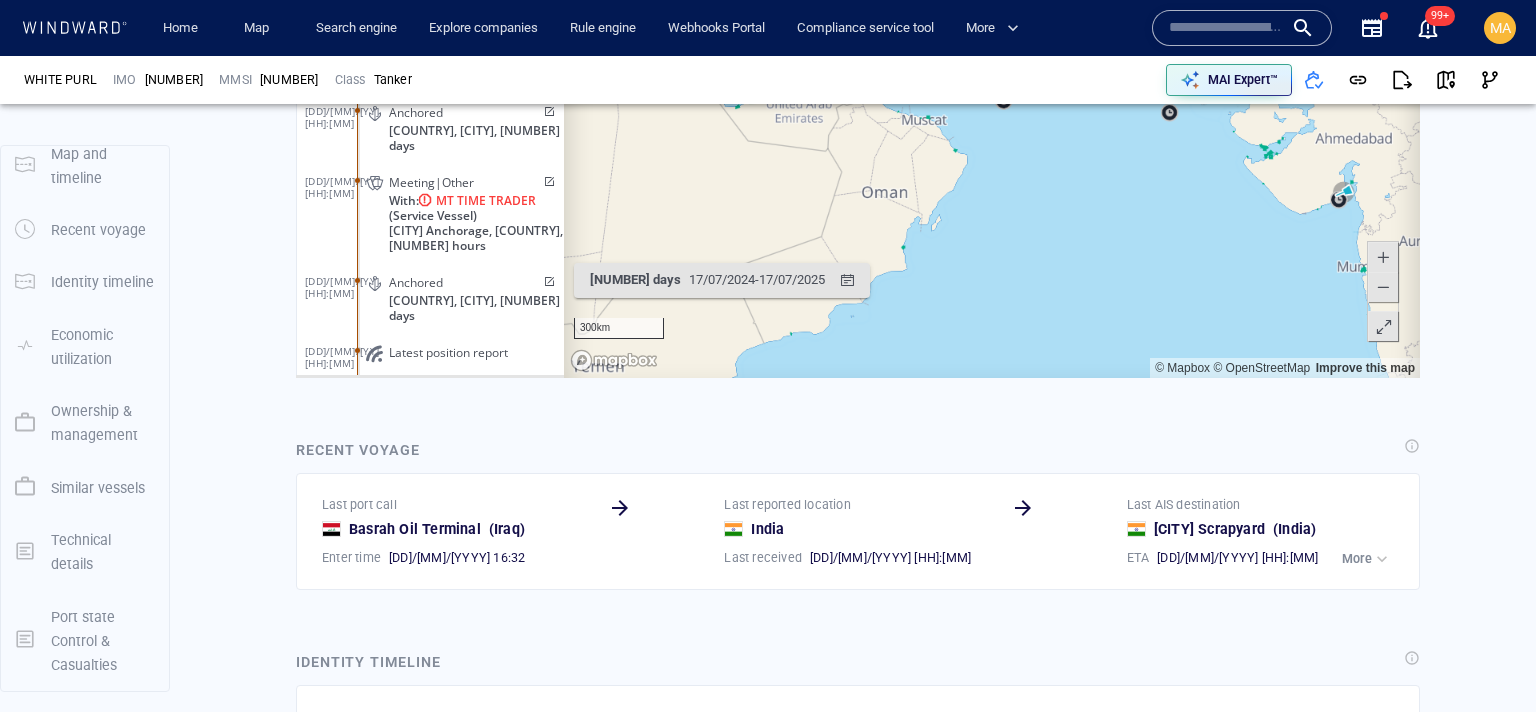 click 